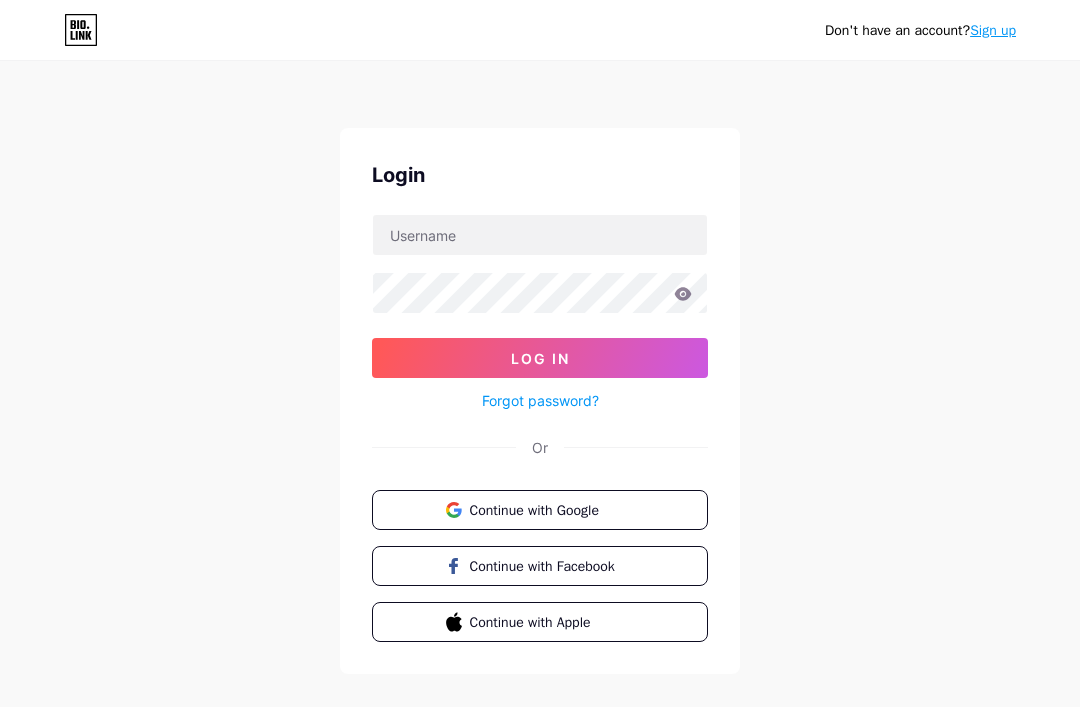 scroll, scrollTop: 0, scrollLeft: 0, axis: both 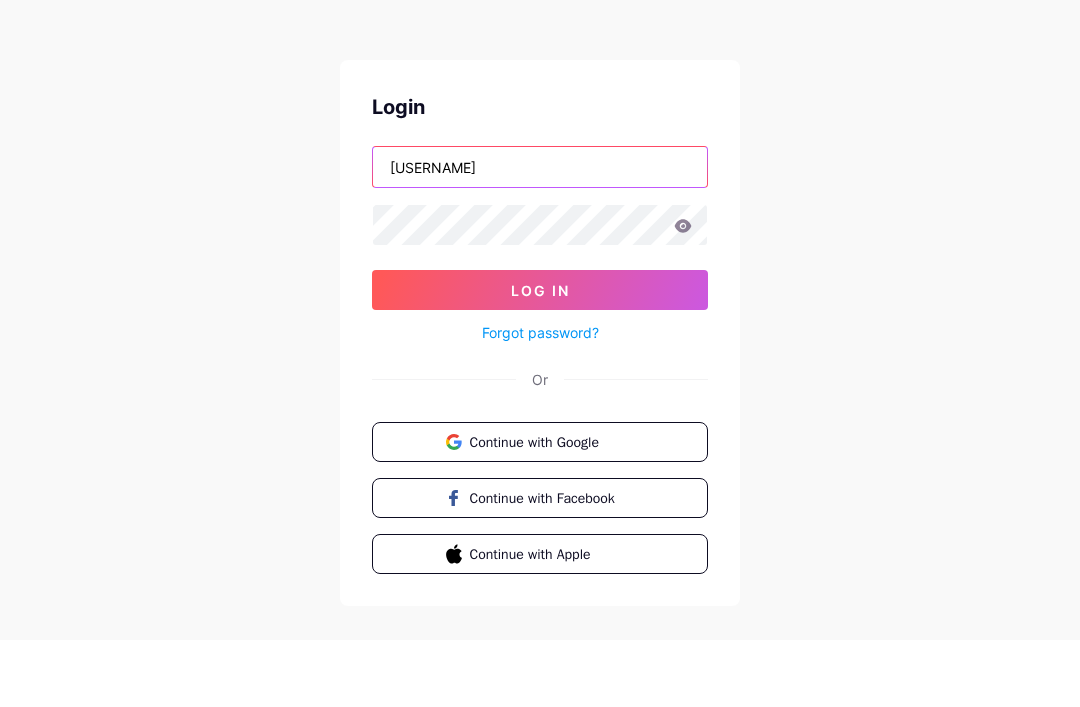 click on "[USERNAME]" at bounding box center (540, 235) 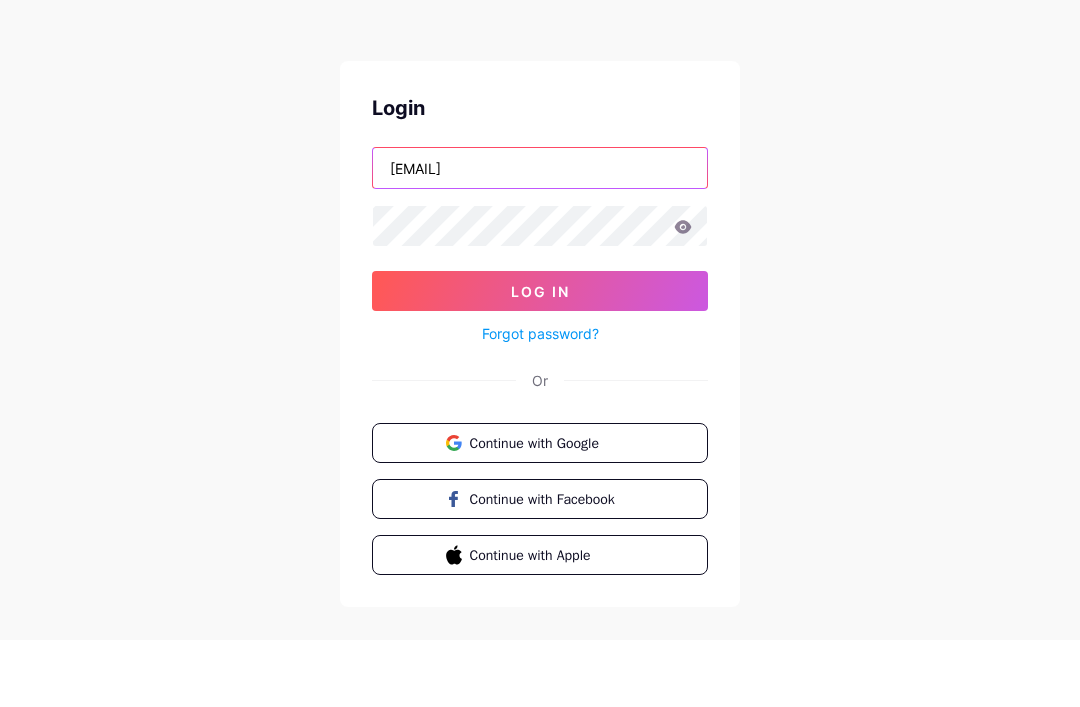 type on "[EMAIL]" 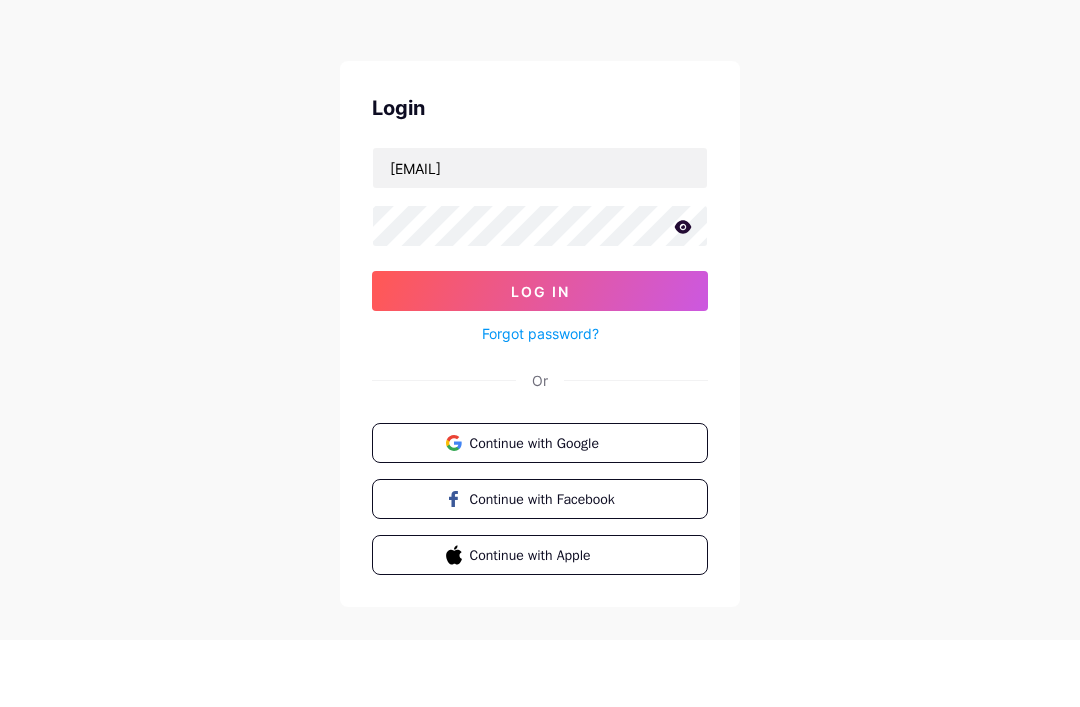click on "[EMAIL] Log In
Forgot password?" at bounding box center [540, 313] 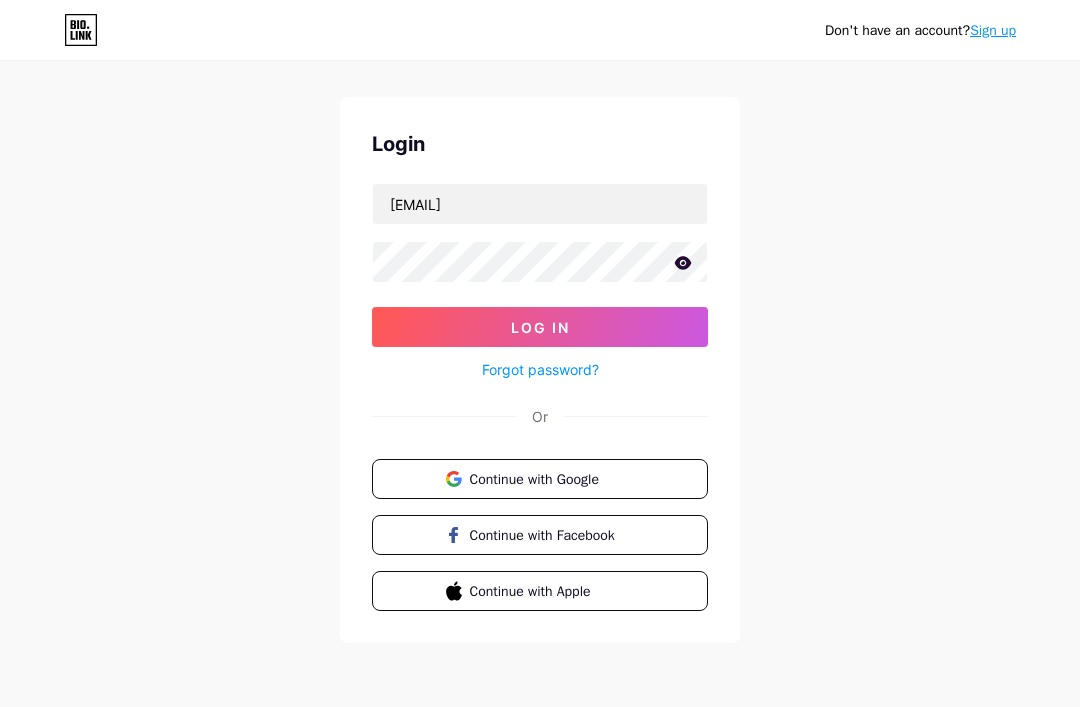 click on "Log In" at bounding box center [540, 327] 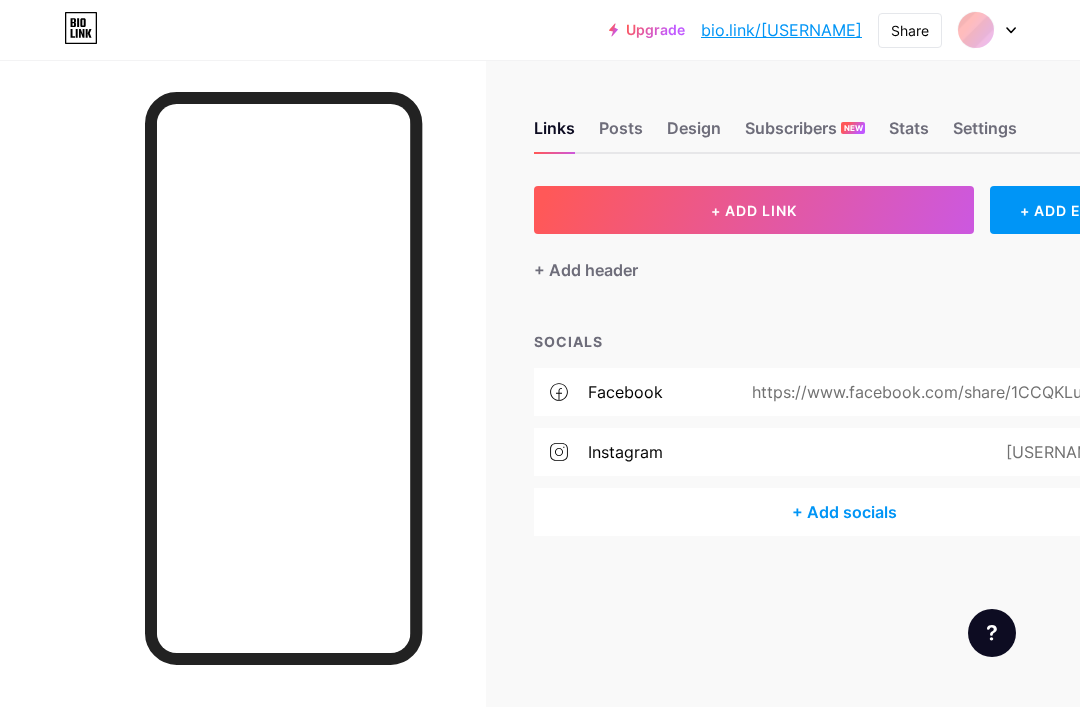 scroll, scrollTop: 0, scrollLeft: 0, axis: both 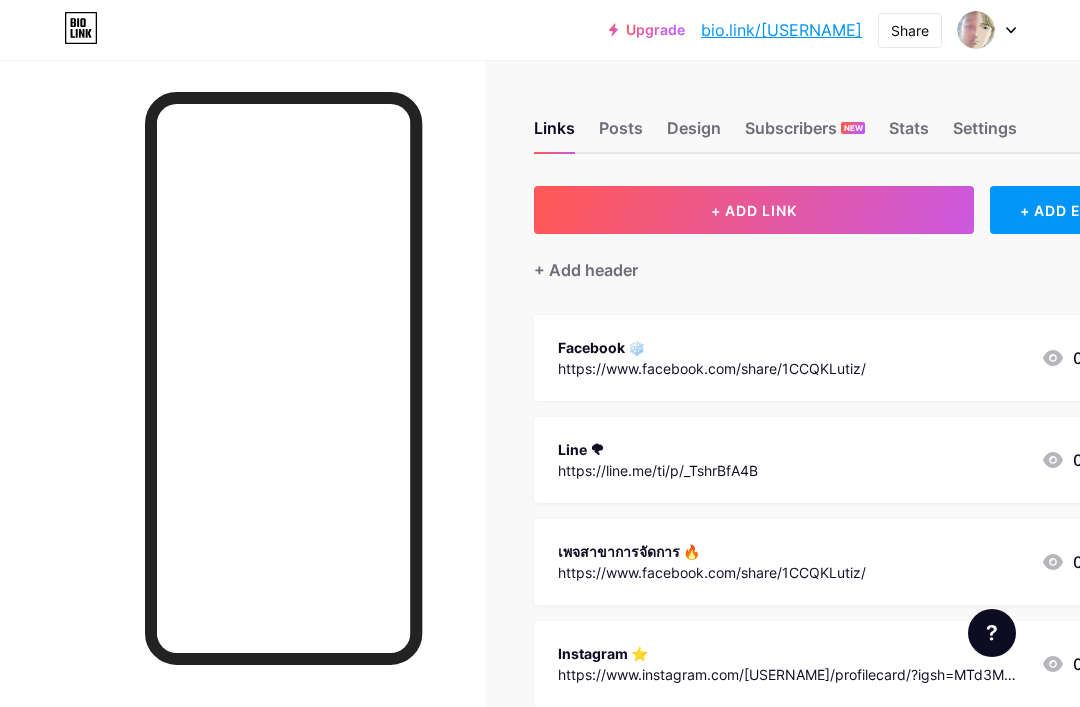 click on "Links
Posts
Design
Subscribers
NEW
Stats
Settings       + ADD LINK     + ADD EMBED
+ Add header
Facebook ❄️
https://www.facebook.com/share/1CCQKLutiz/
0
Line 🌪
https://line.me/ti/p/_TshrBfA4B
0
เพจสาขาการจัดการ 🔥
https://www.facebook.com/share/1CCQKLutiz/
0
Instagram ⭐️
https://www.instagram.com/[USERNAME]/profilecard/?igsh=MTd3MWtubHgwaWNscg==
0
SOCIALS
facebook
https://www.facebook.com/share/1CCQKLutiz/
instagram
@[USERNAME]               + Add socials" at bounding box center (619, 560) 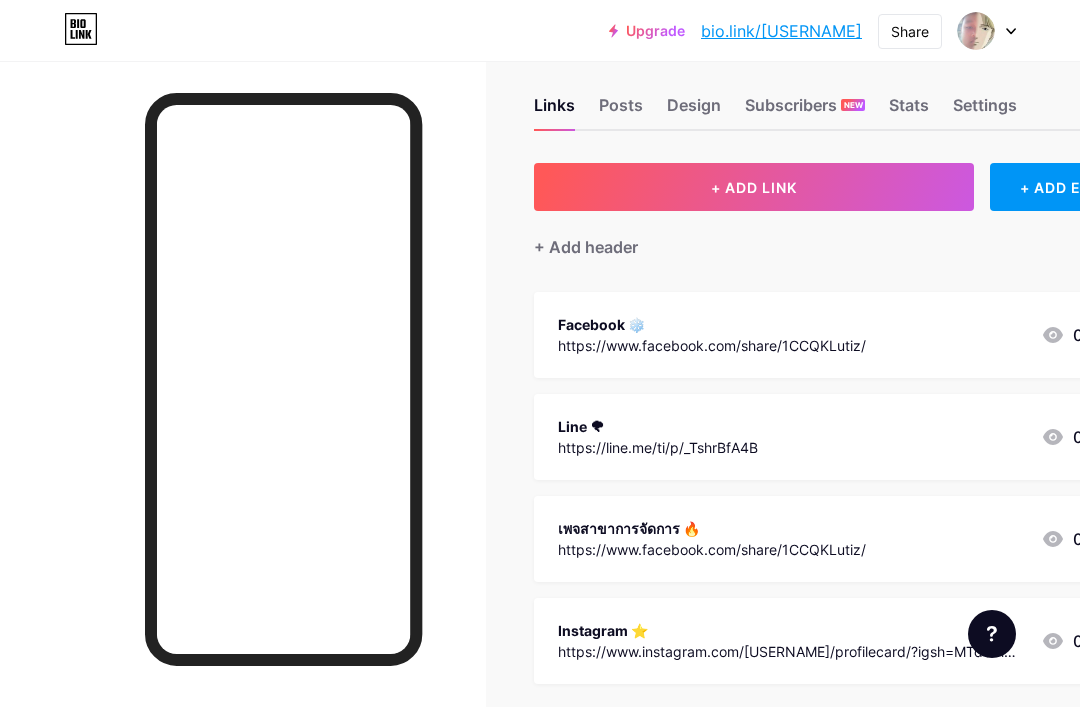 scroll, scrollTop: 23, scrollLeft: 0, axis: vertical 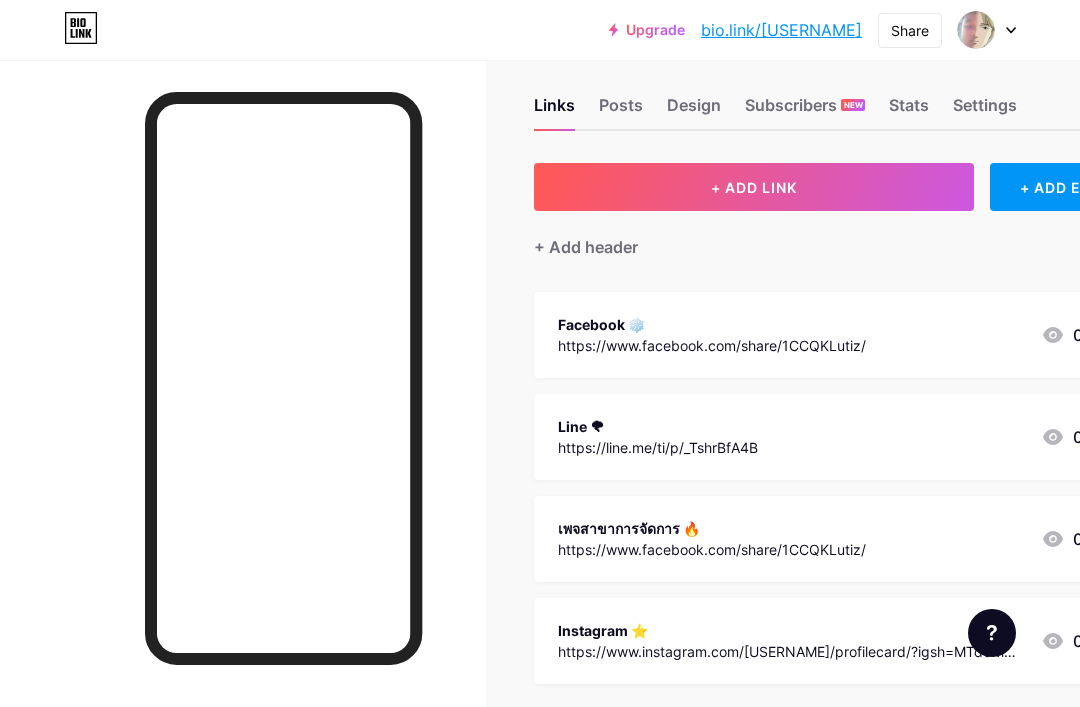 click at bounding box center (976, 30) 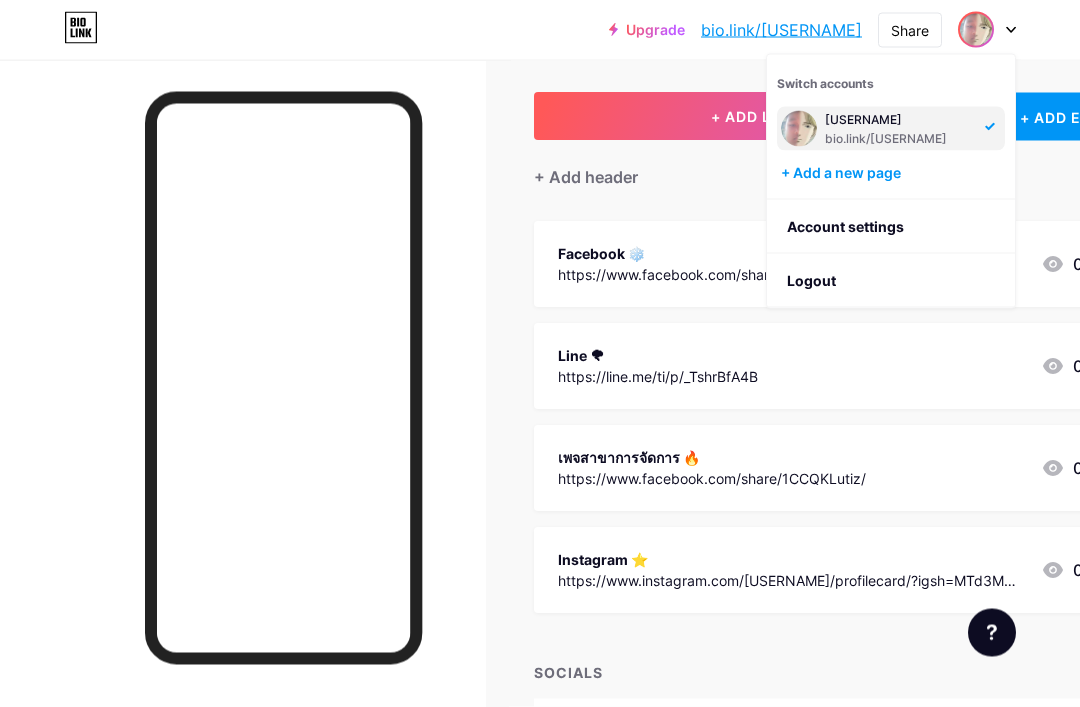 scroll, scrollTop: 93, scrollLeft: 0, axis: vertical 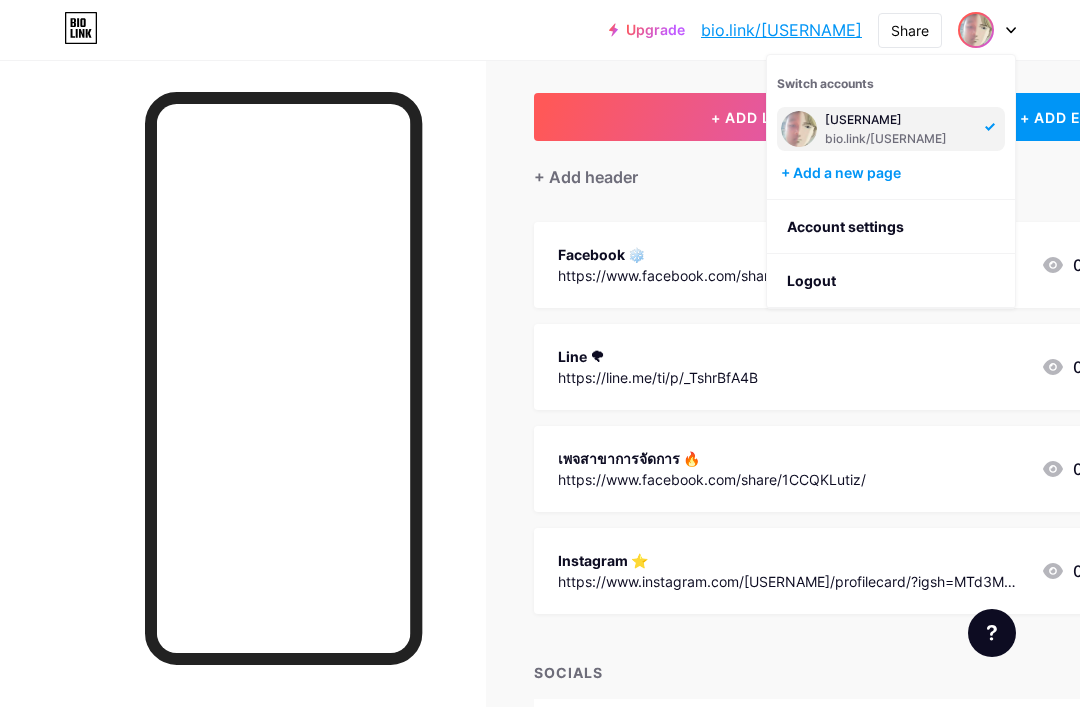 click at bounding box center [976, 30] 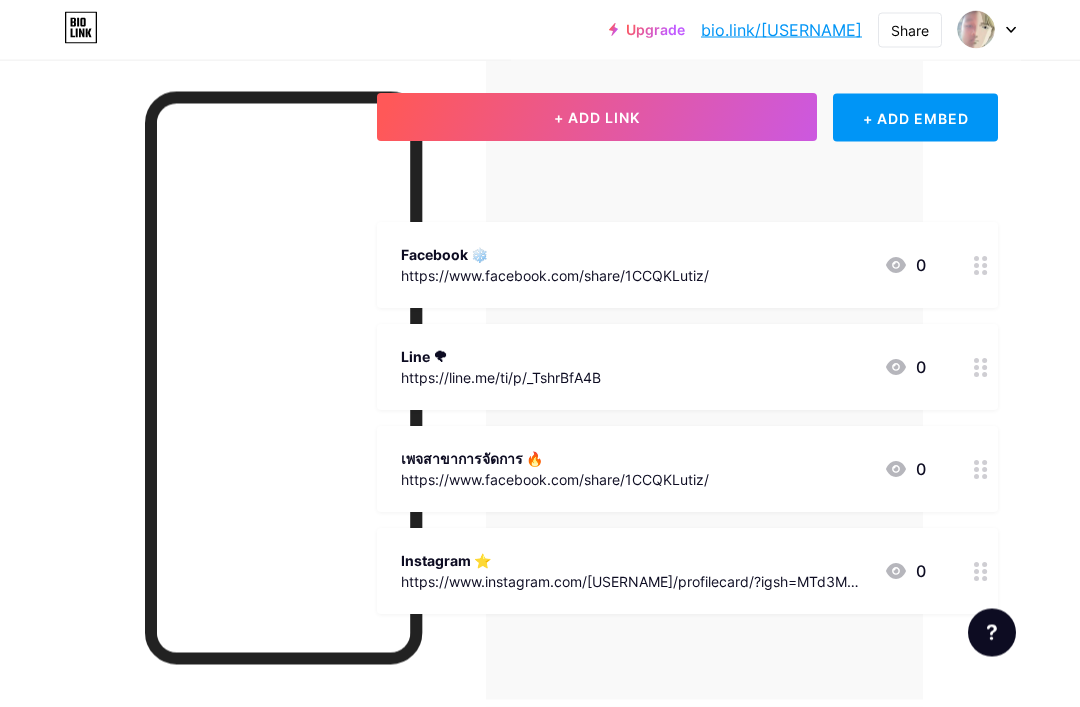 scroll, scrollTop: 93, scrollLeft: 157, axis: both 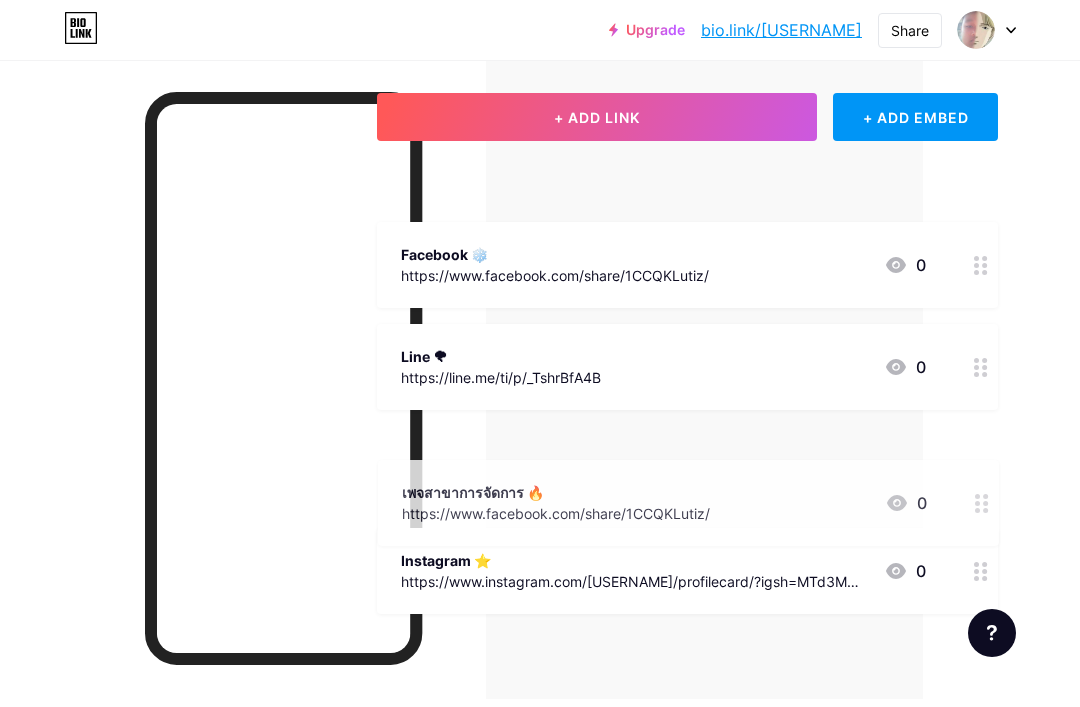 type 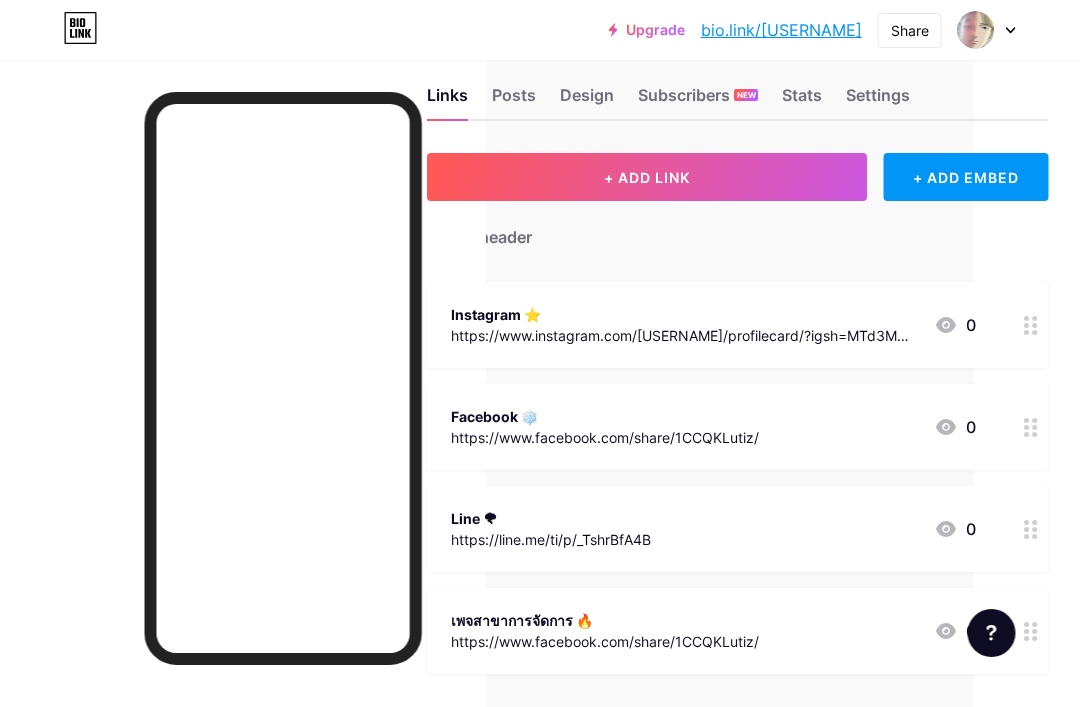 scroll, scrollTop: 9, scrollLeft: 106, axis: both 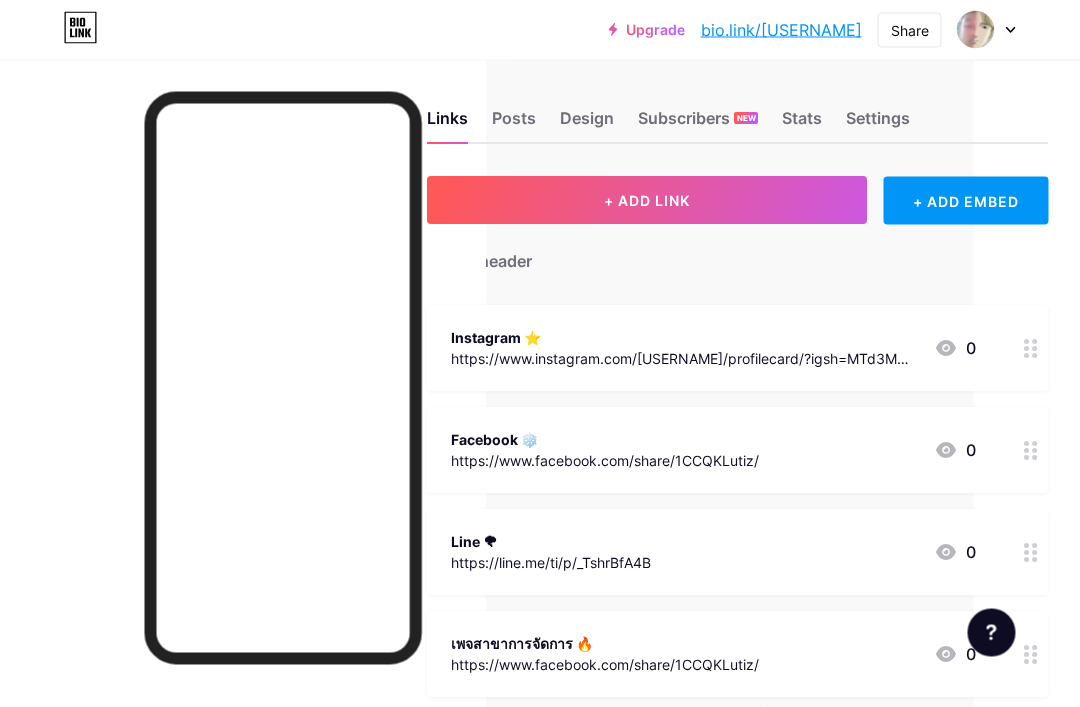click at bounding box center (976, 30) 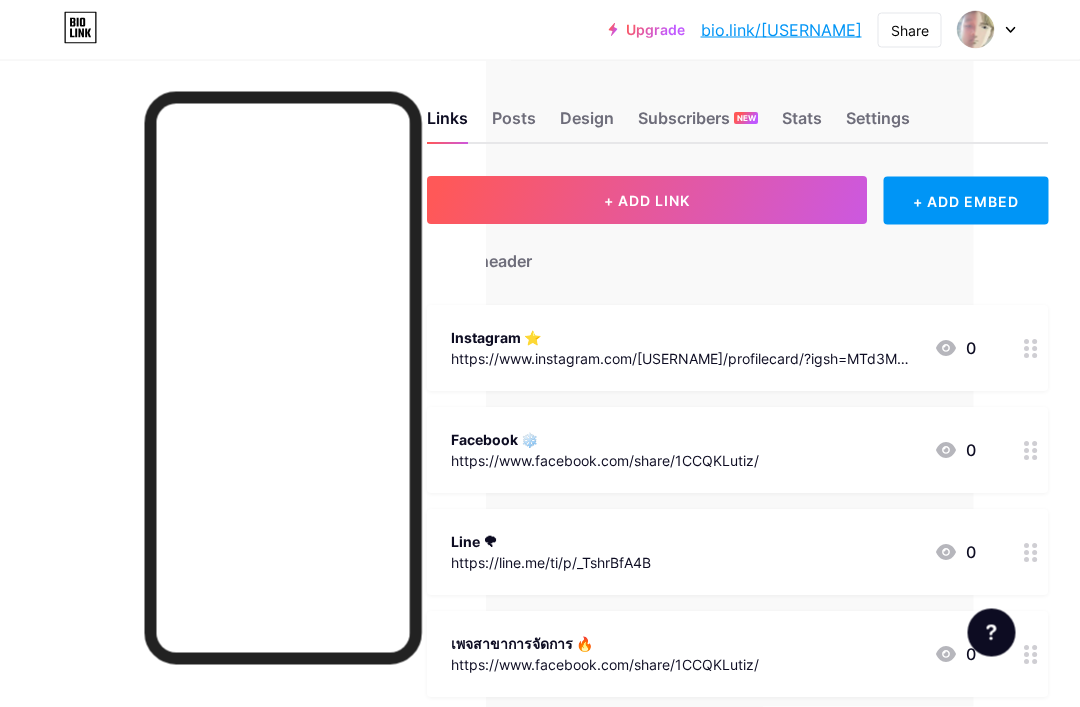 scroll, scrollTop: 10, scrollLeft: 107, axis: both 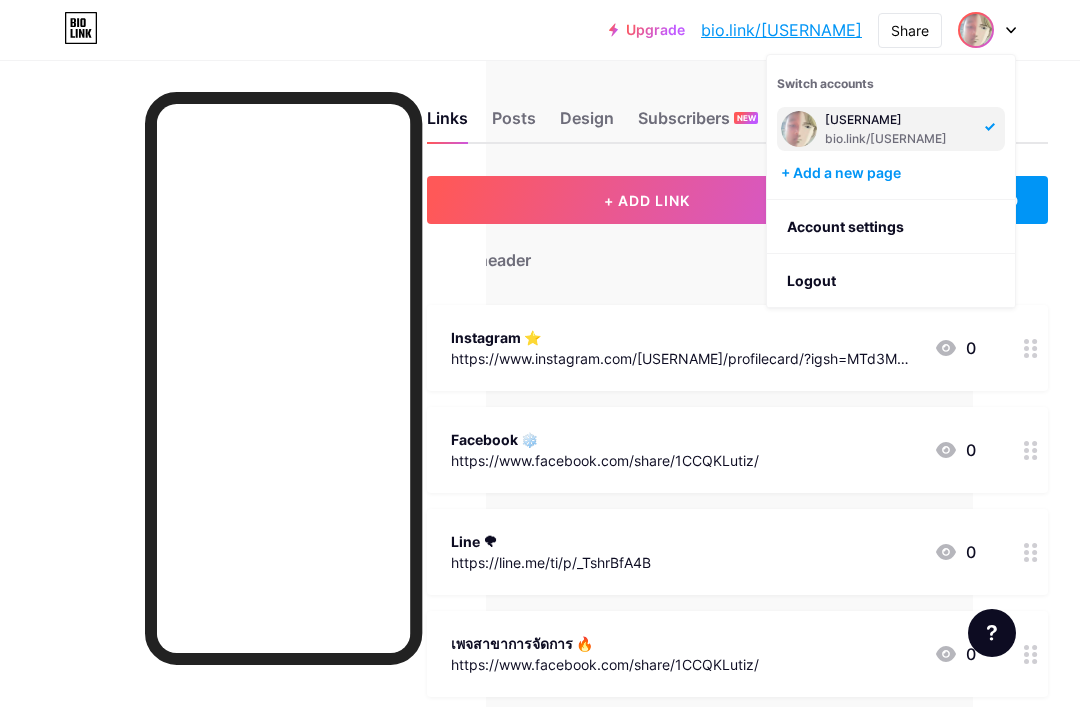 click at bounding box center (799, 129) 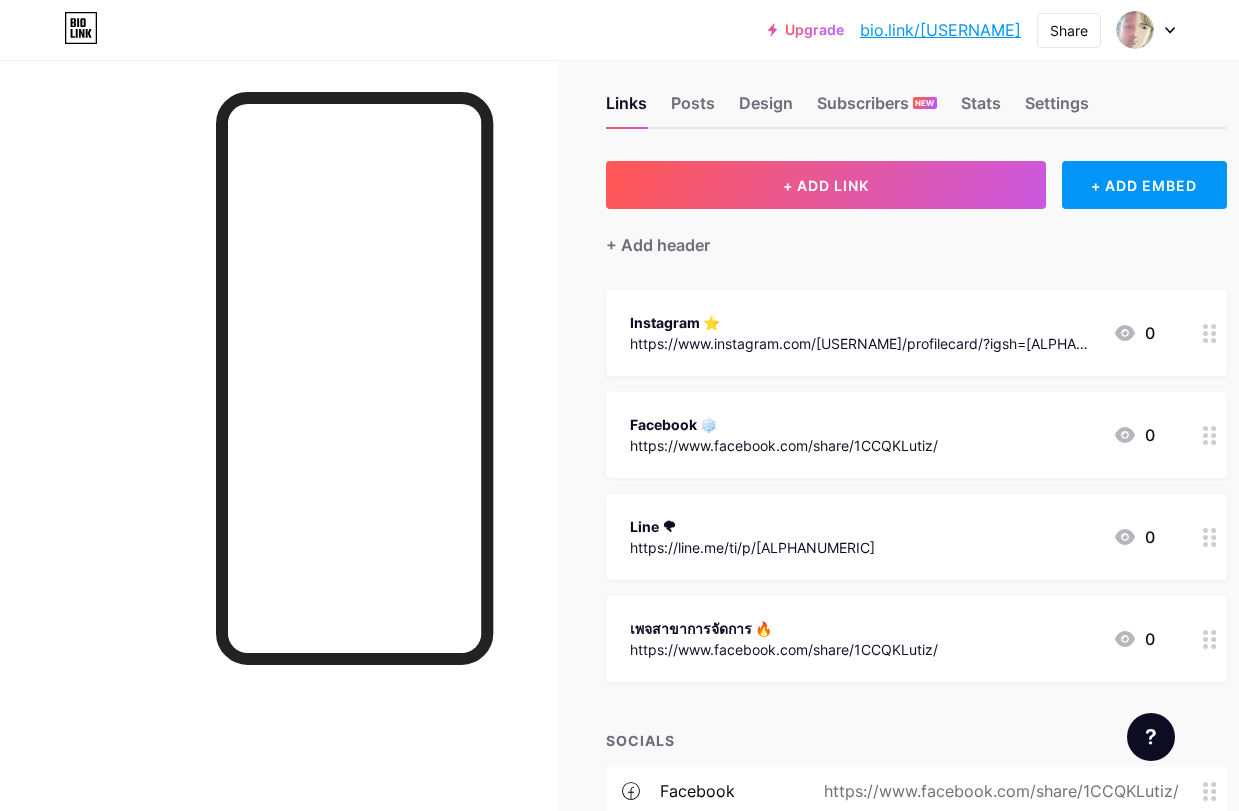 scroll, scrollTop: 30, scrollLeft: 0, axis: vertical 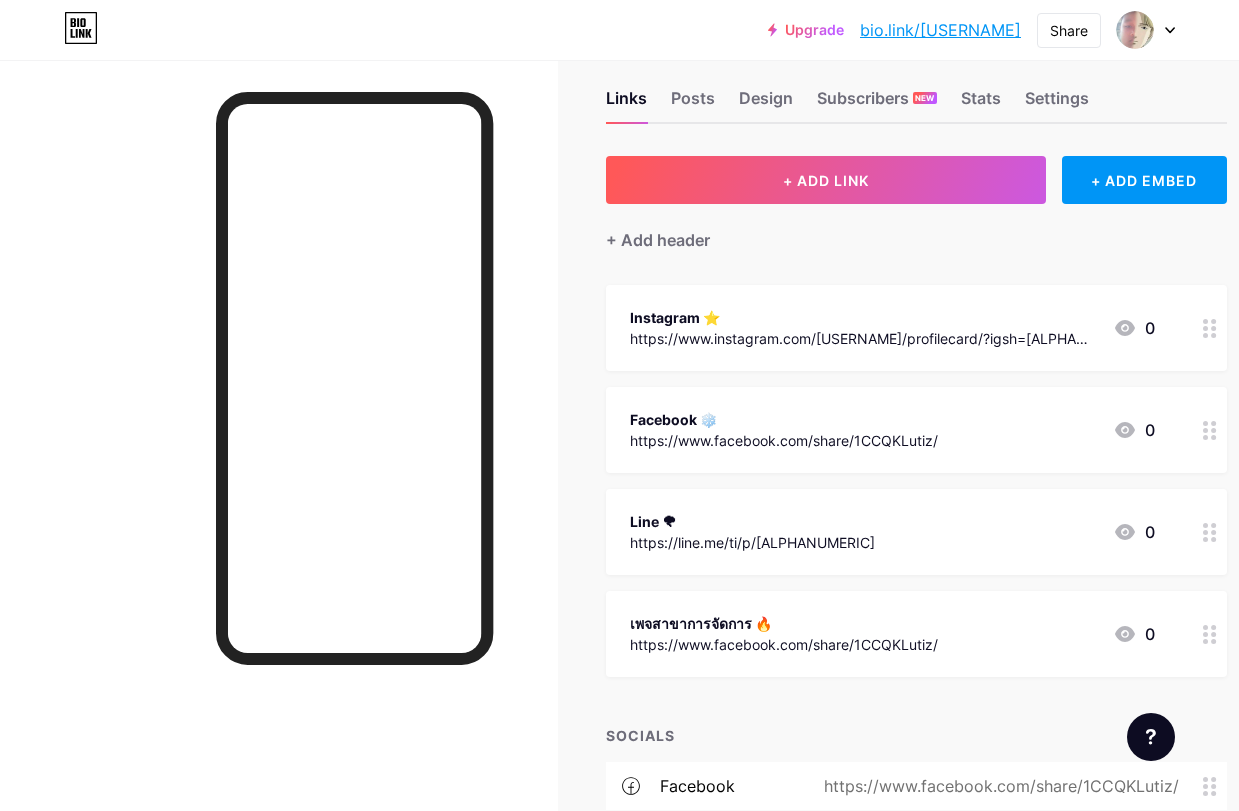 click on "Posts" at bounding box center [693, 104] 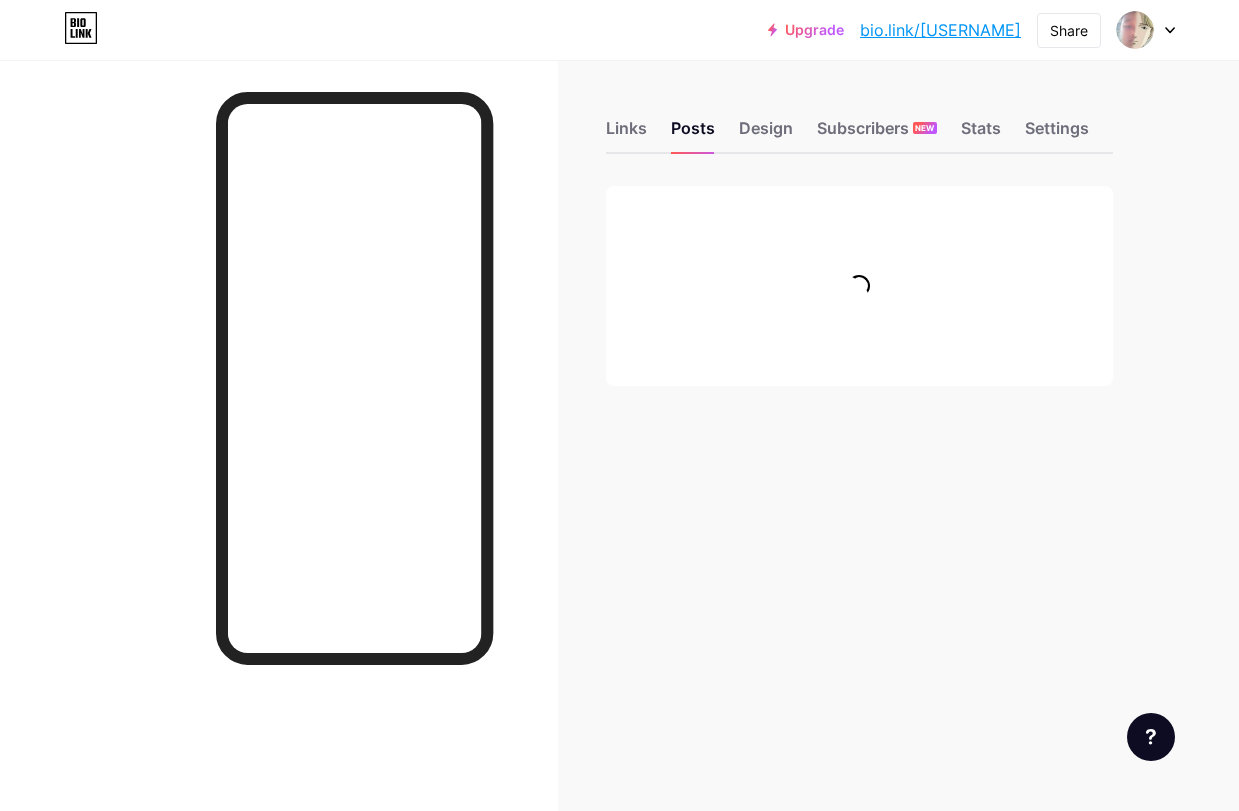 scroll, scrollTop: 0, scrollLeft: 0, axis: both 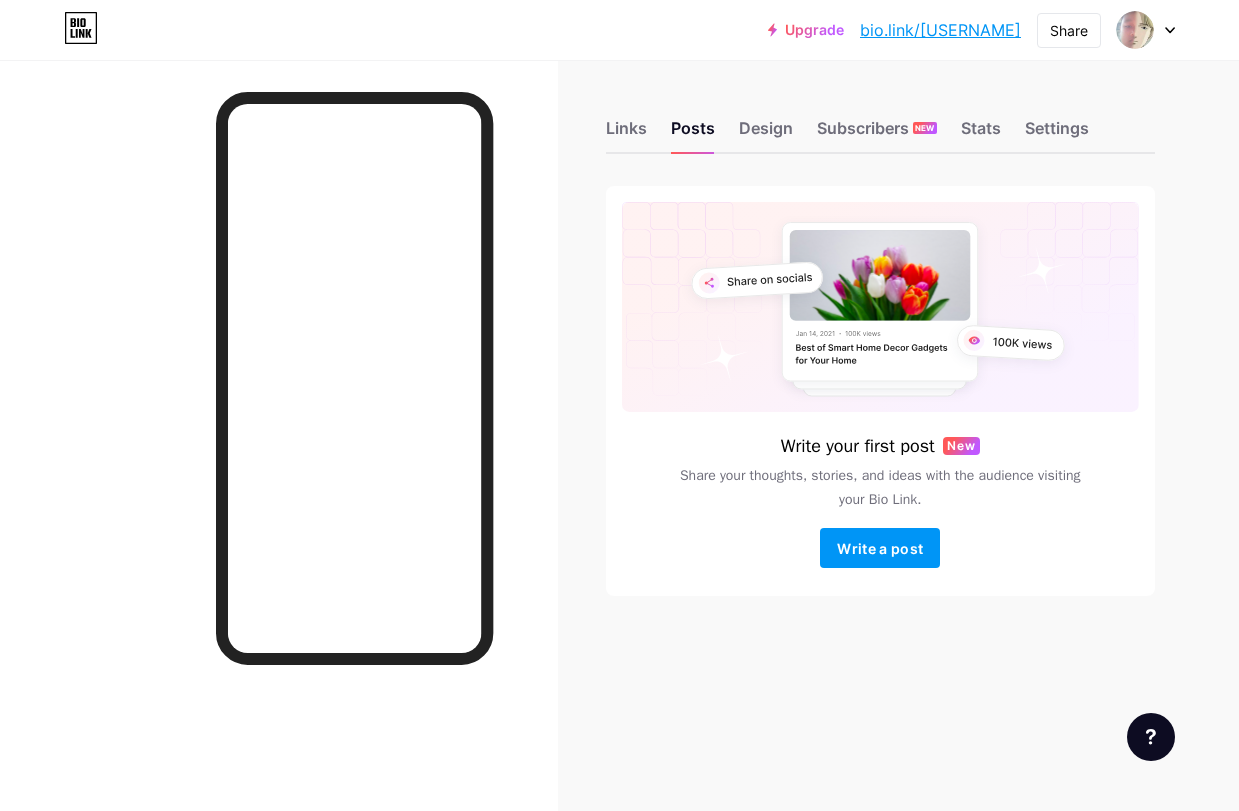 click on "Design" at bounding box center (766, 134) 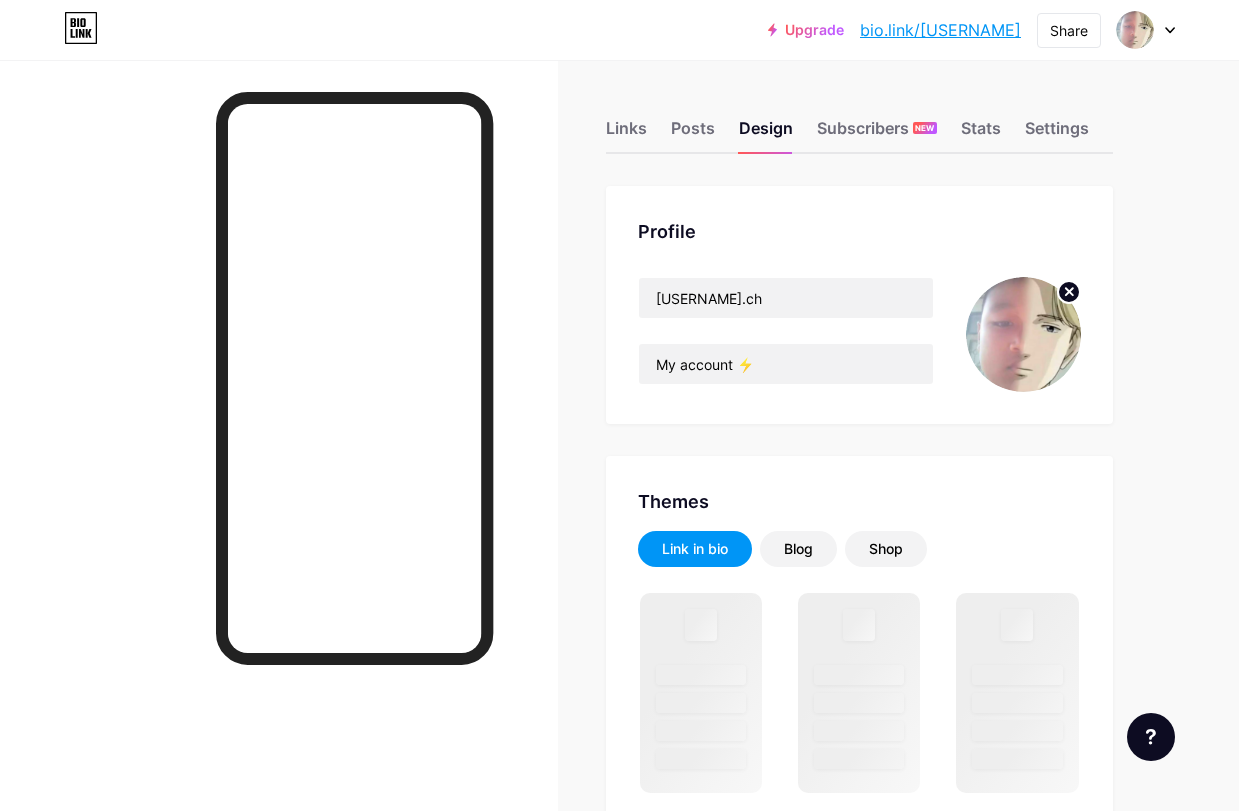 click at bounding box center [1023, 334] 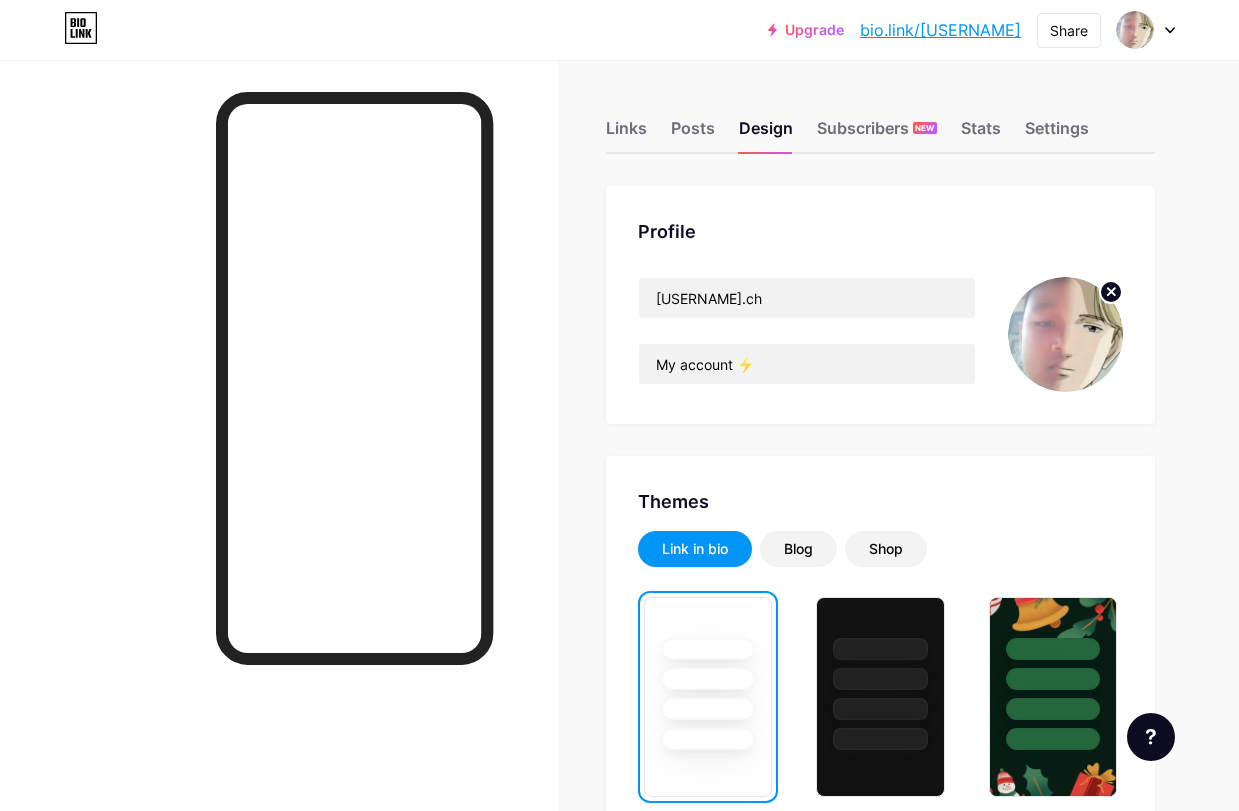 click at bounding box center [1065, 334] 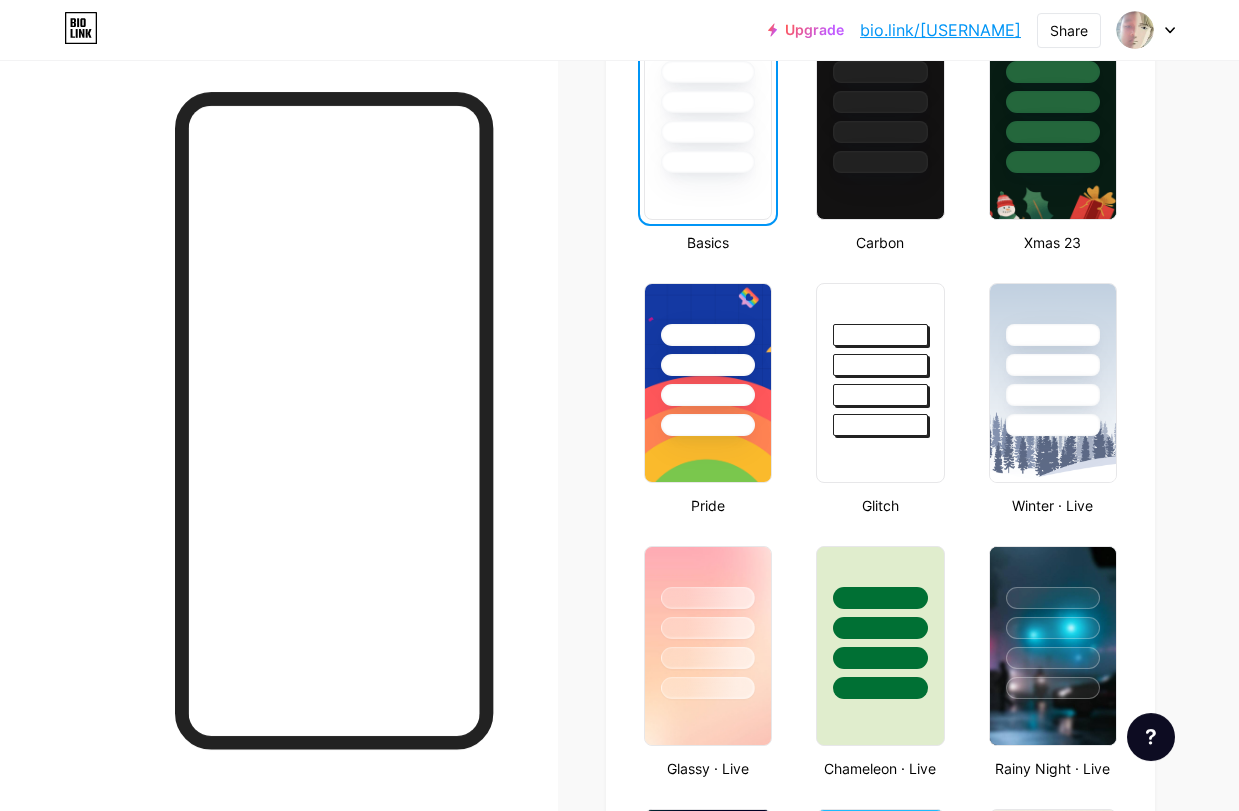 scroll, scrollTop: 576, scrollLeft: 0, axis: vertical 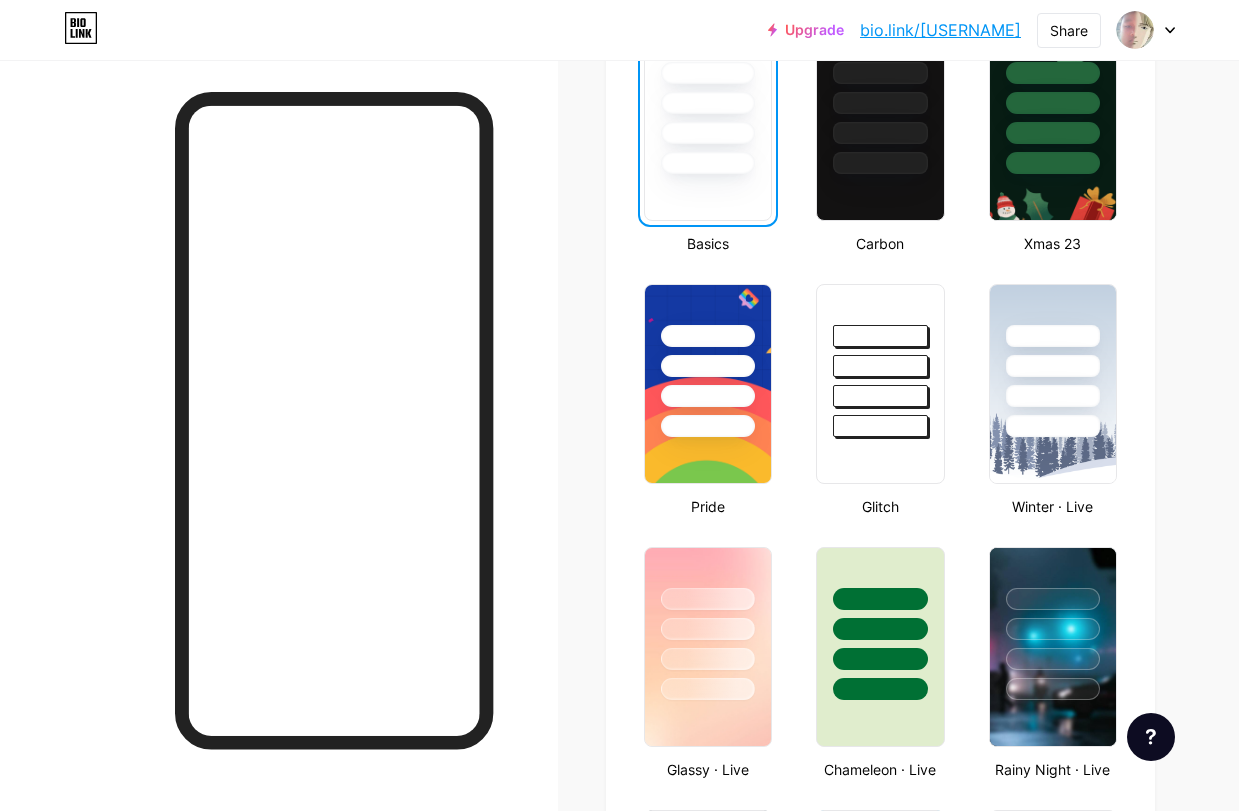 click at bounding box center [880, 361] 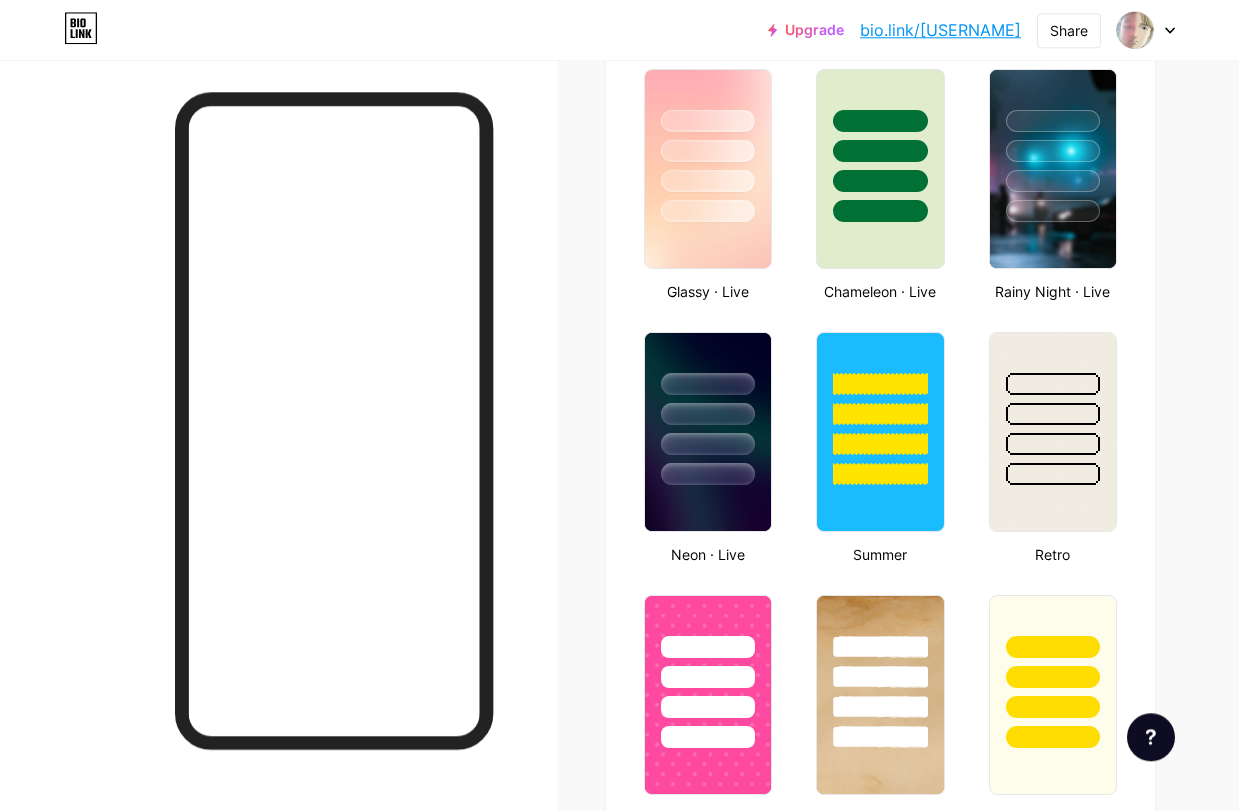 scroll, scrollTop: 1057, scrollLeft: 0, axis: vertical 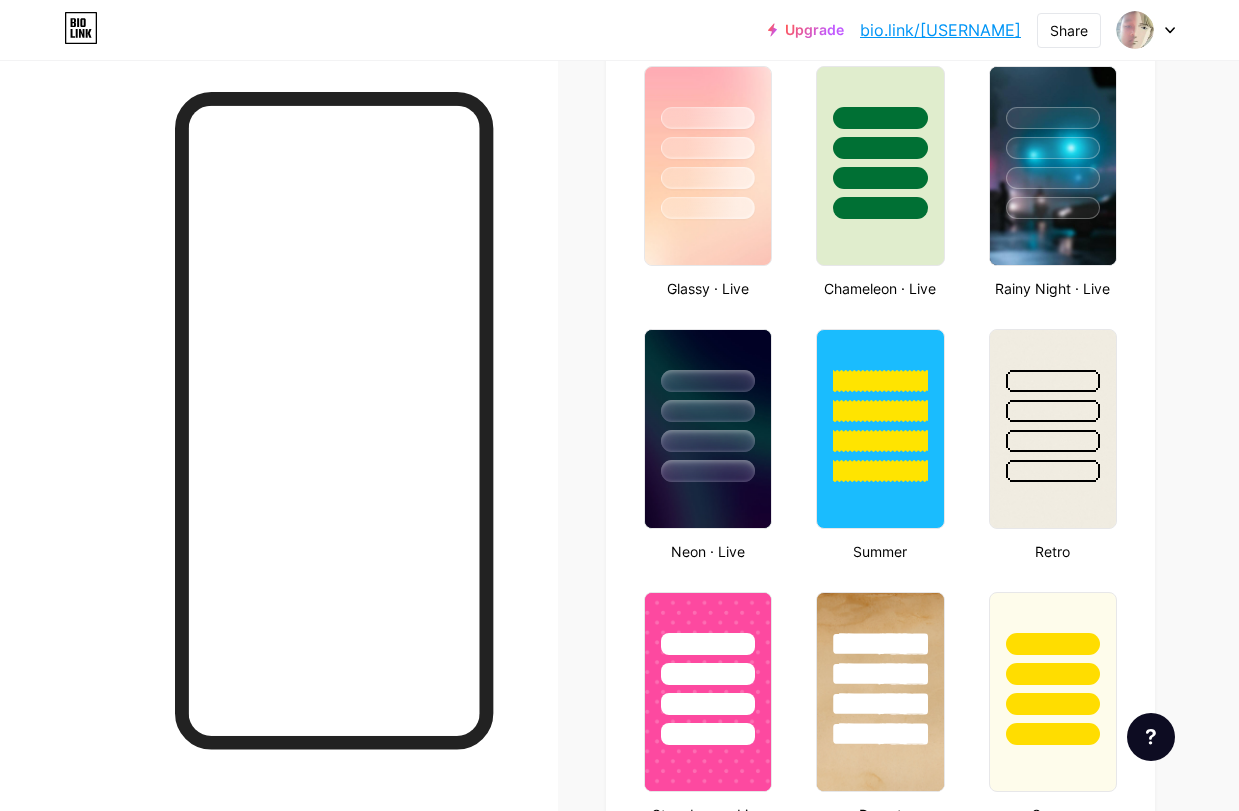 click at bounding box center [708, 674] 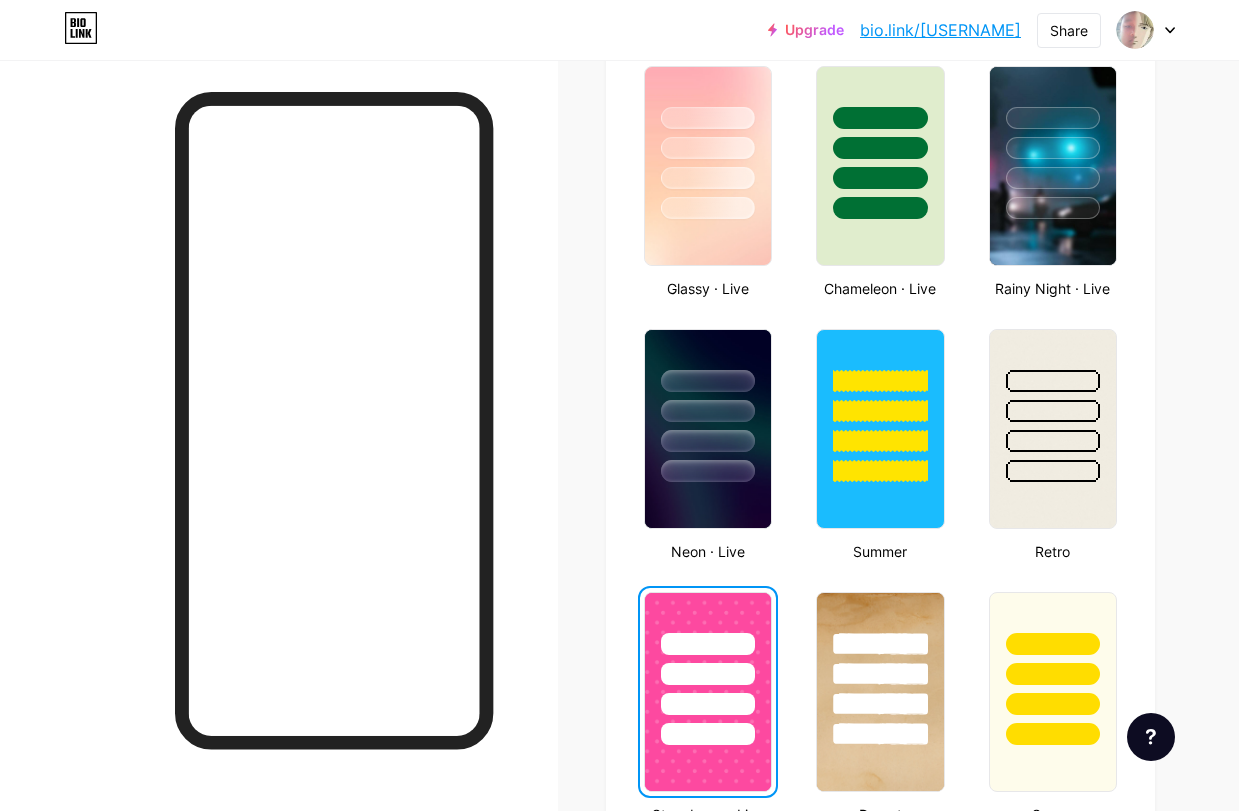 click at bounding box center [1053, 669] 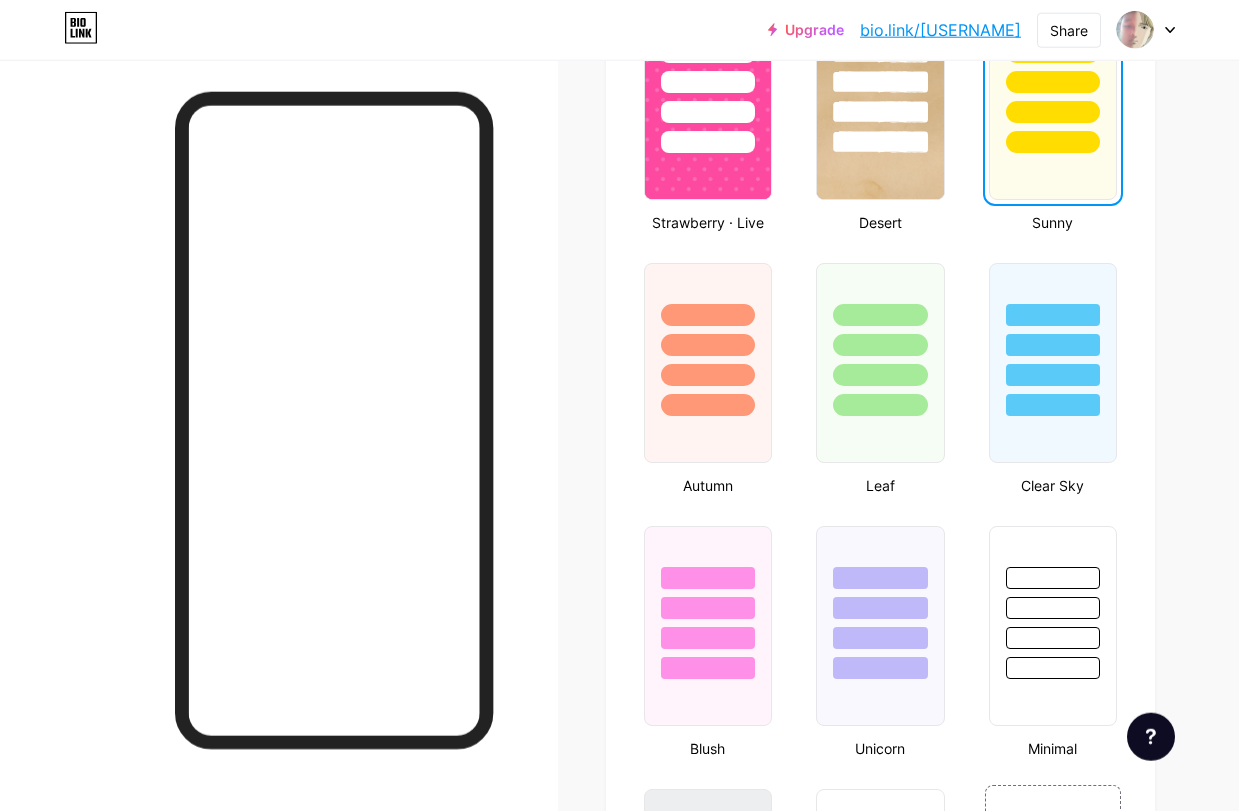scroll, scrollTop: 1653, scrollLeft: 0, axis: vertical 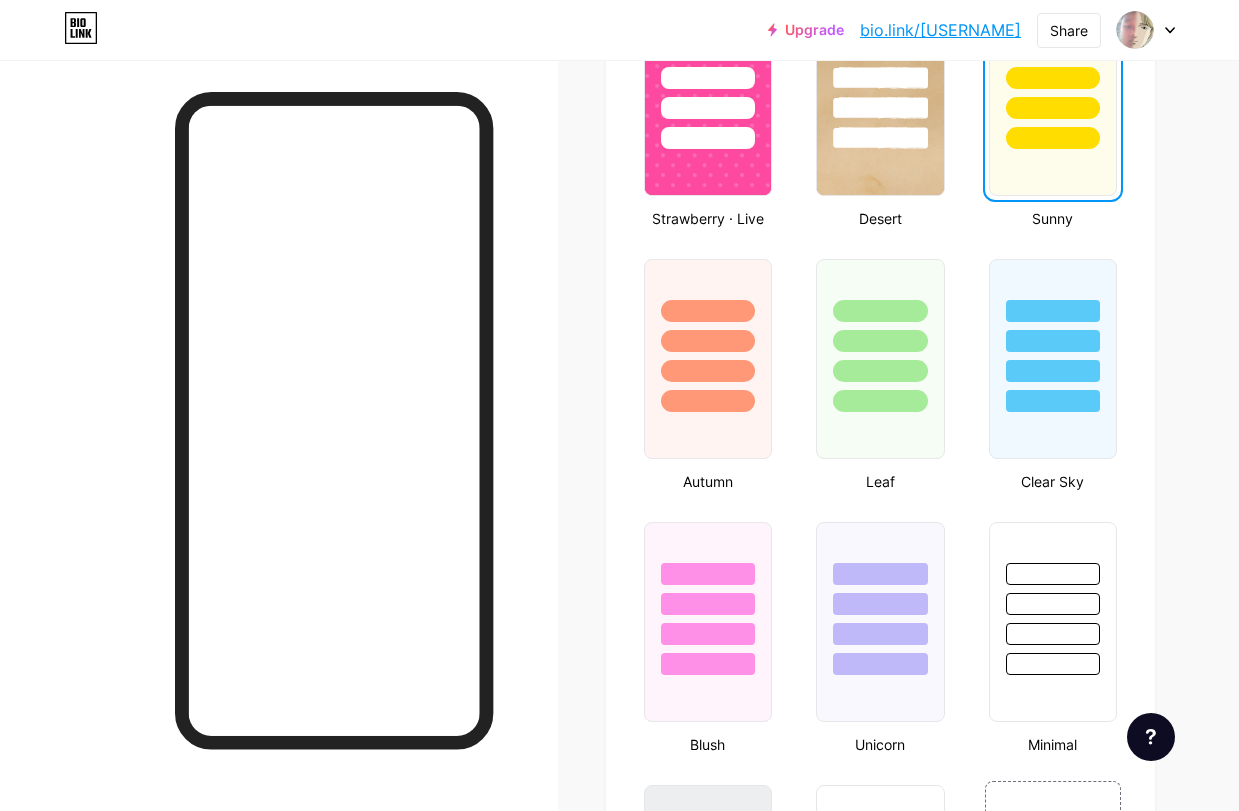click at bounding box center [1053, 599] 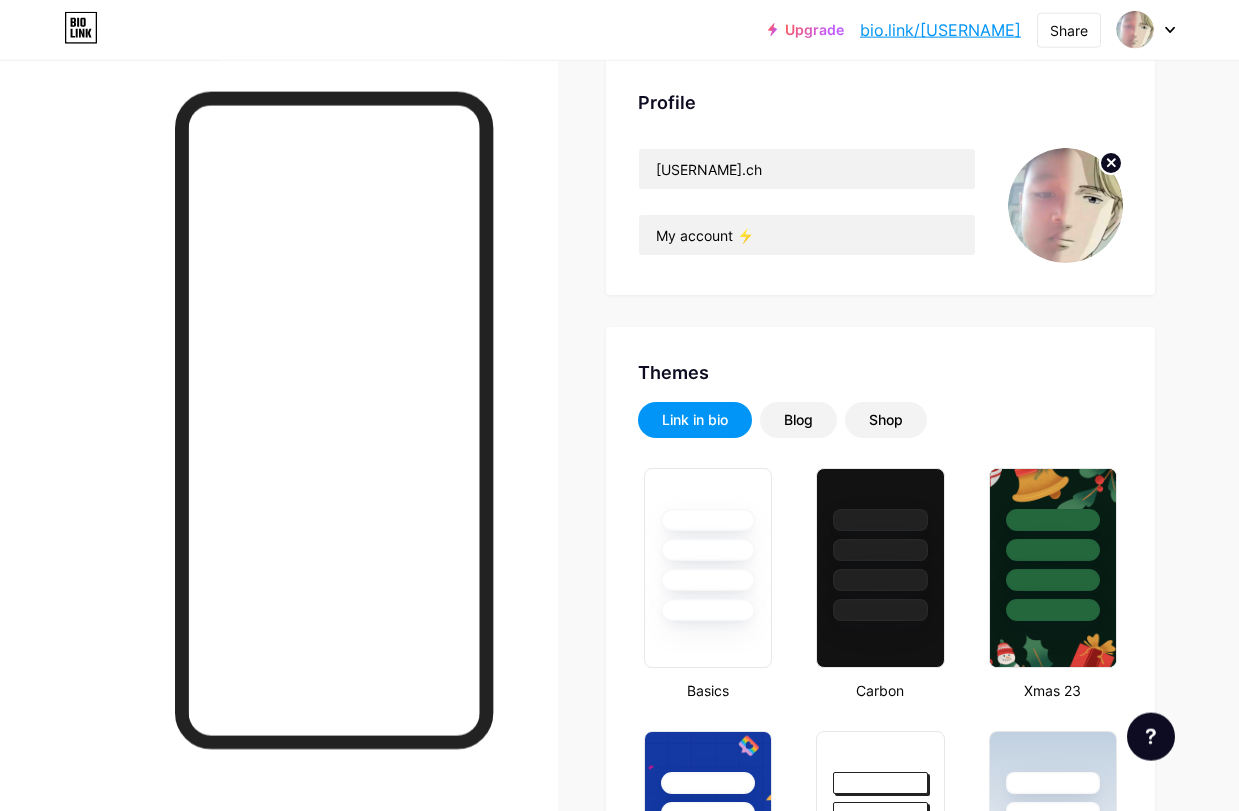 click at bounding box center (1065, 205) 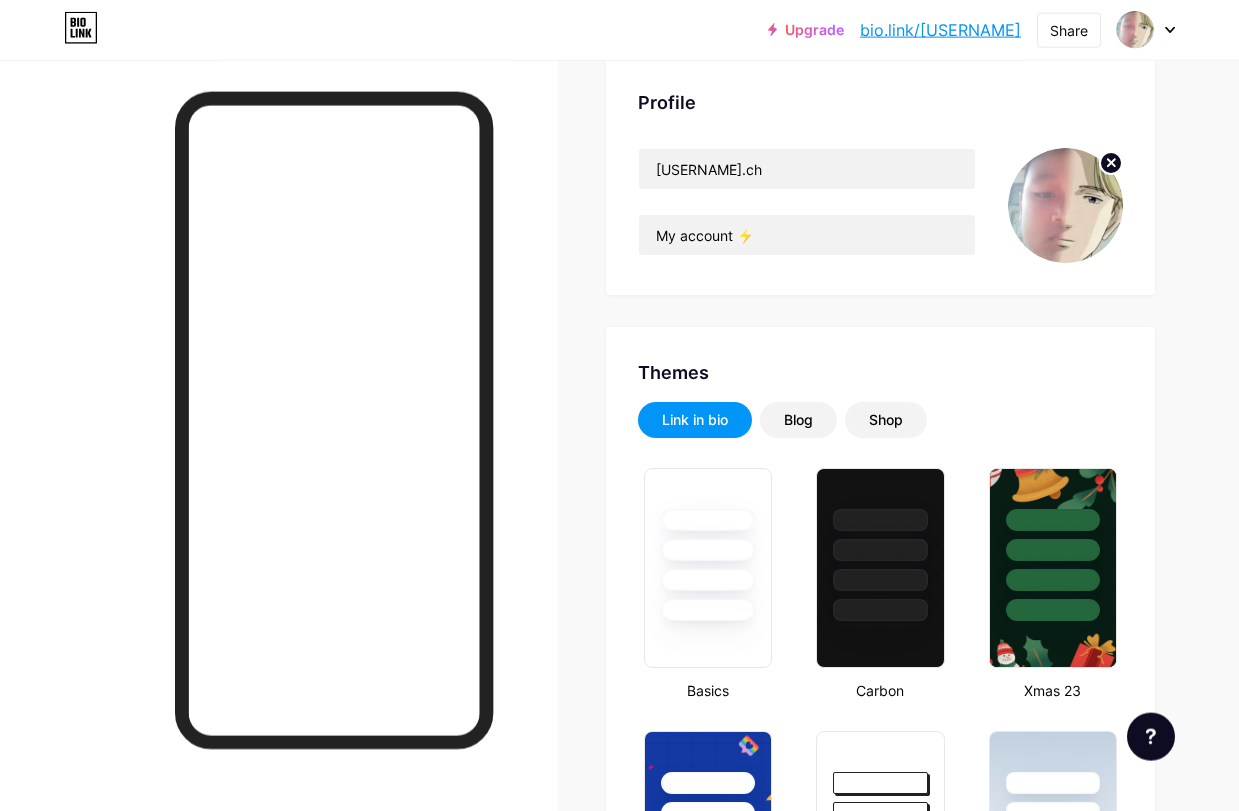scroll, scrollTop: 129, scrollLeft: 0, axis: vertical 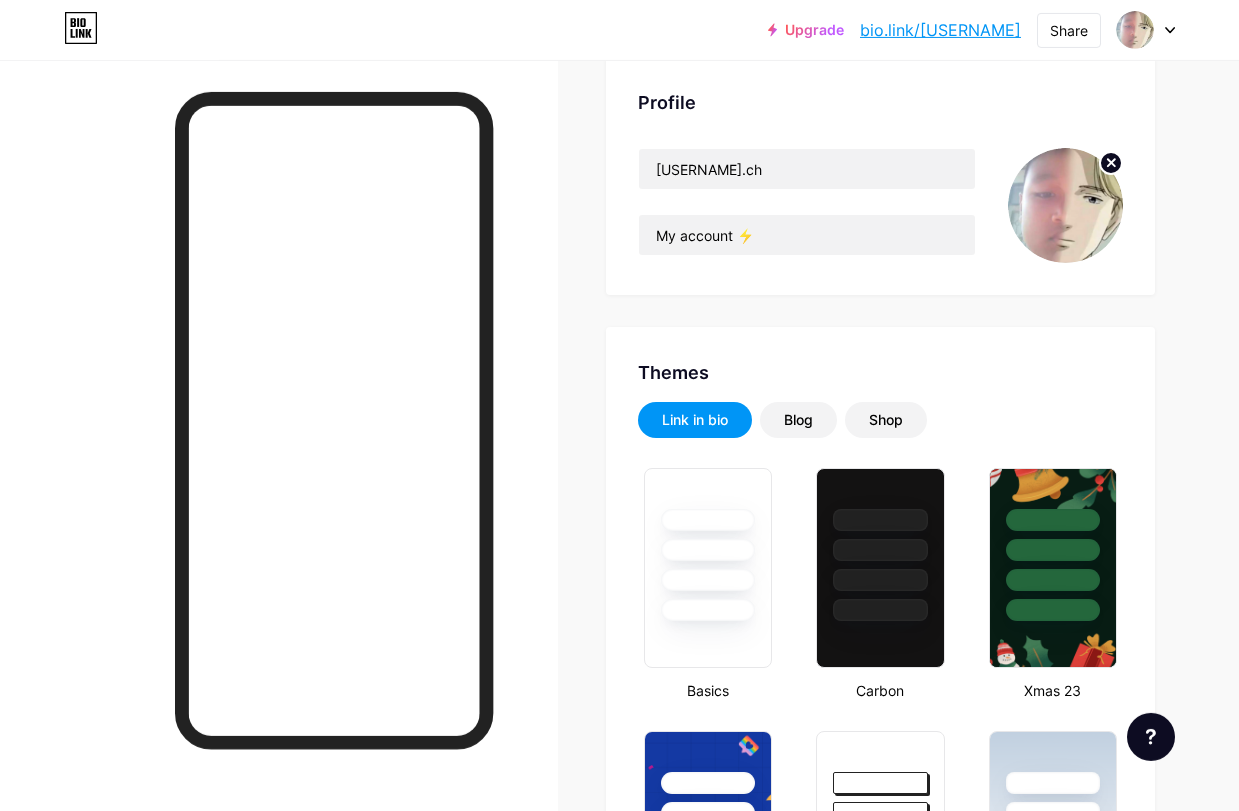 click 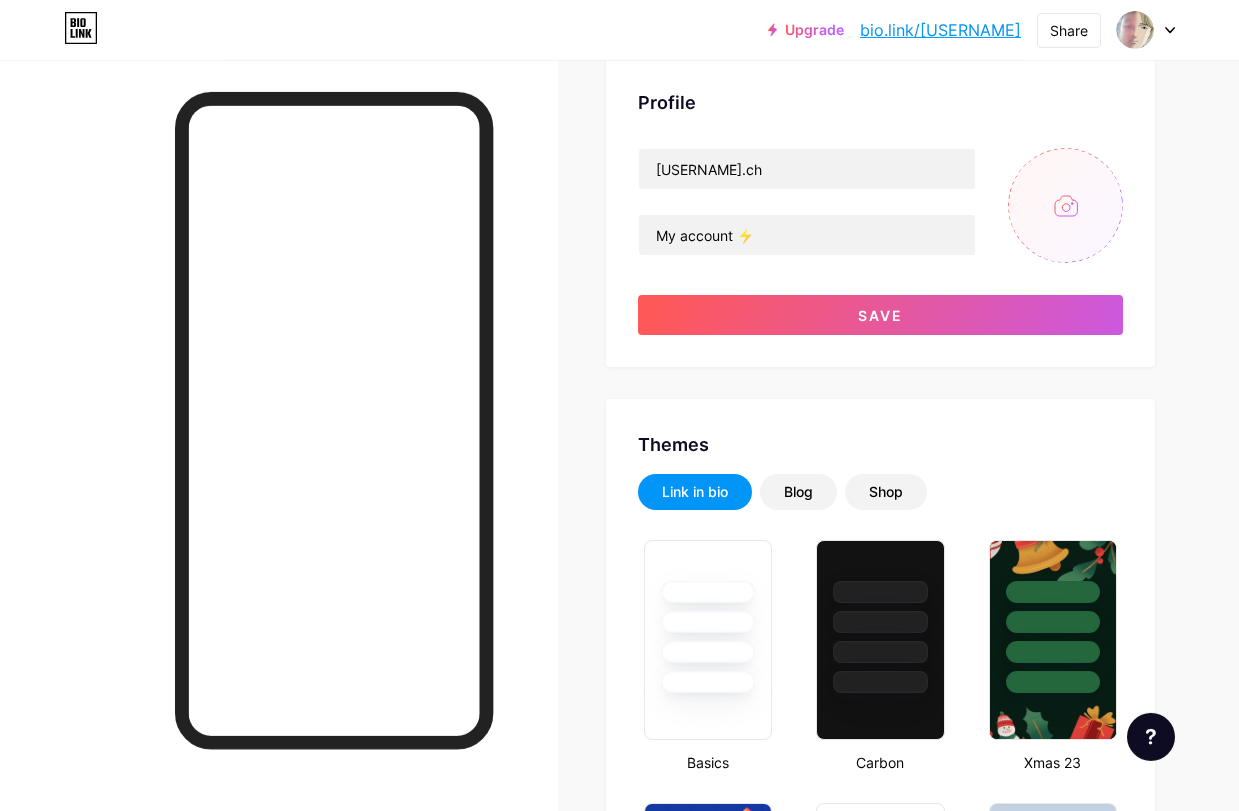 click at bounding box center [1065, 205] 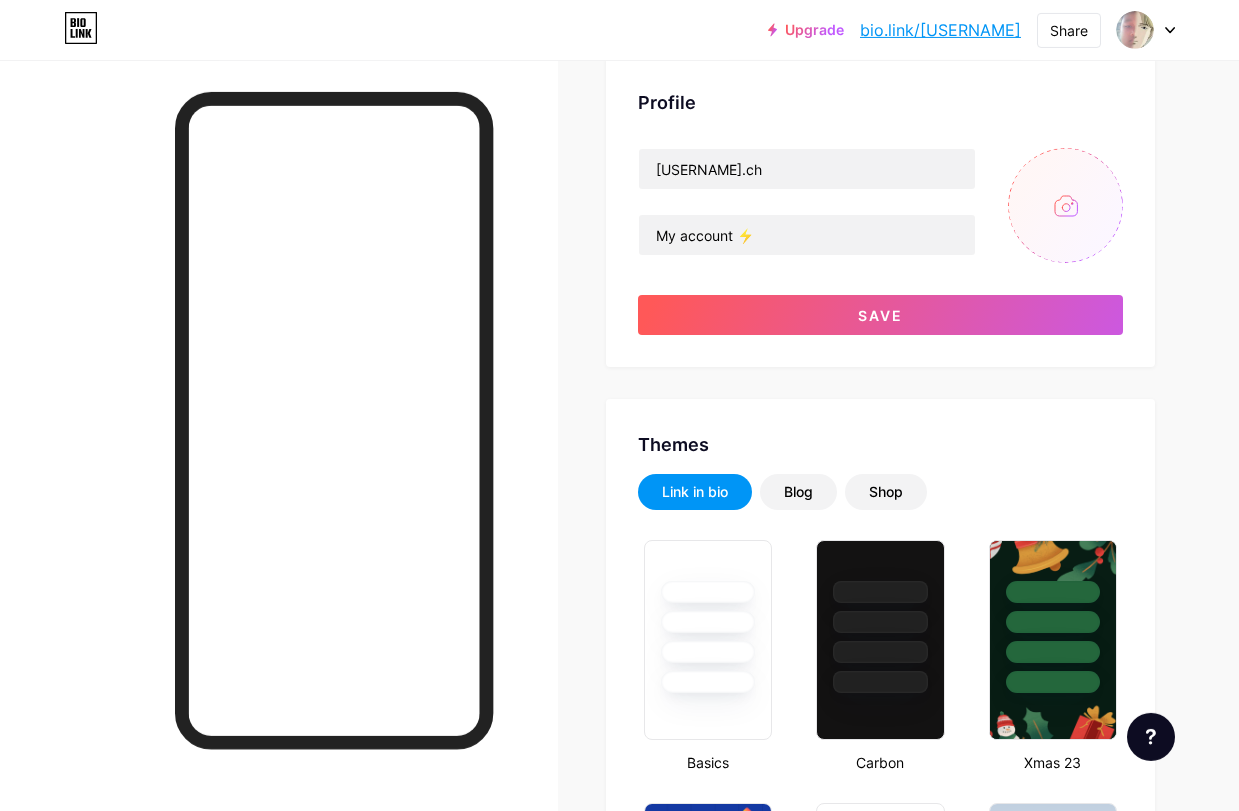 type on "C:\fakepath\IMG_4258.jpeg" 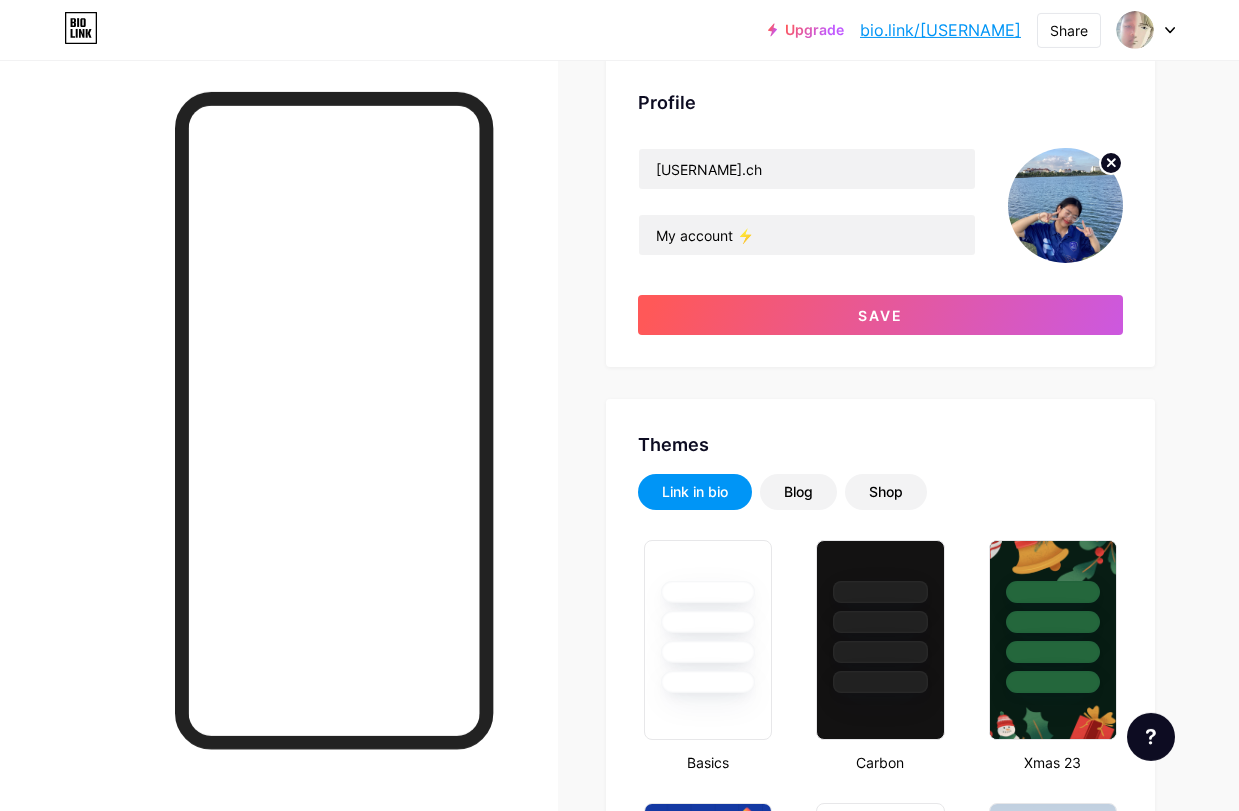 click on "Save" at bounding box center [880, 315] 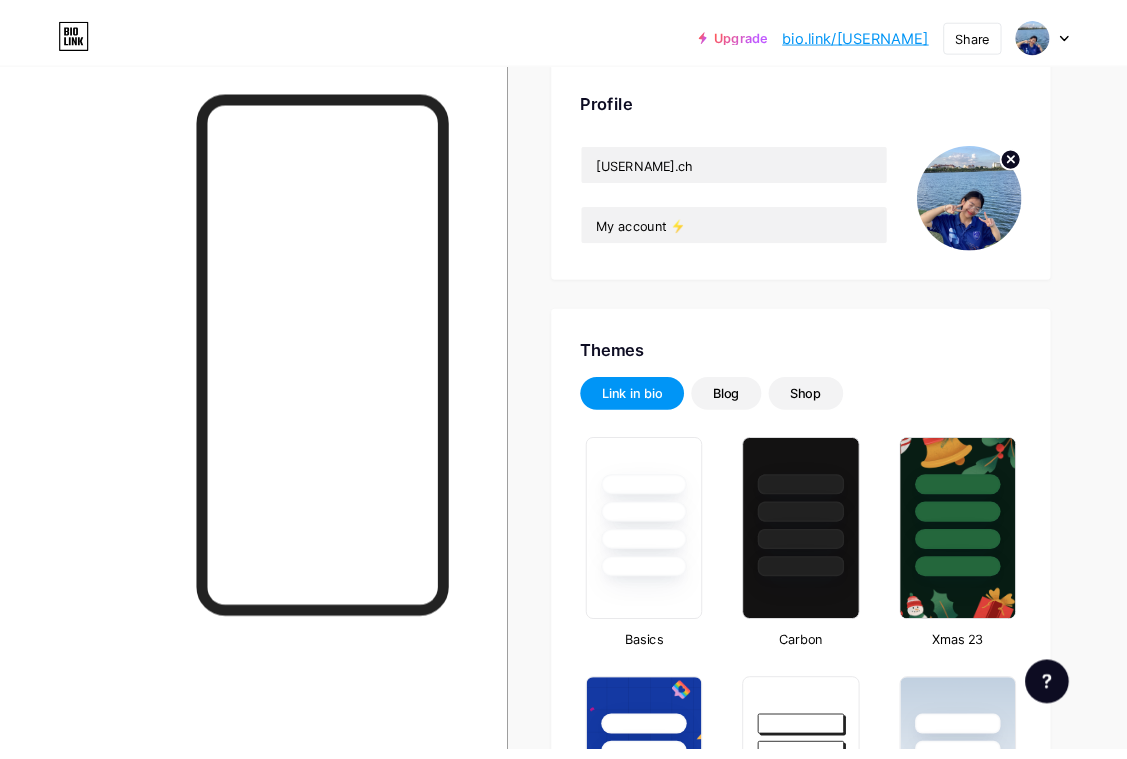 scroll, scrollTop: 0, scrollLeft: 0, axis: both 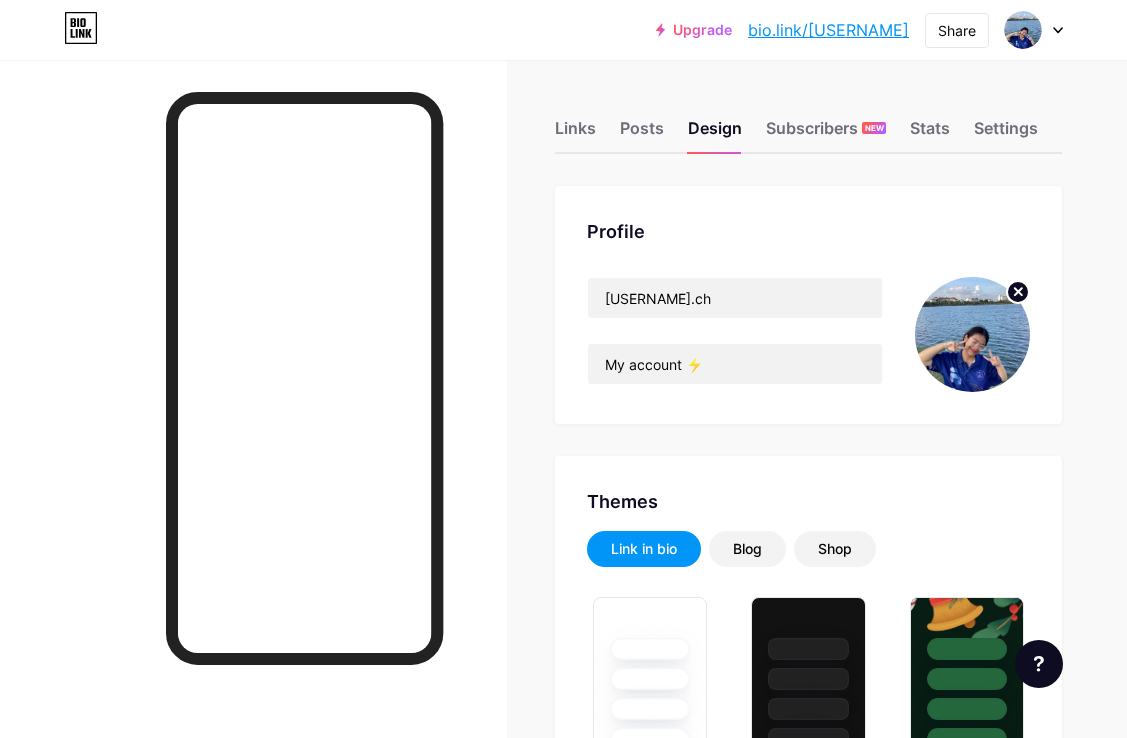click 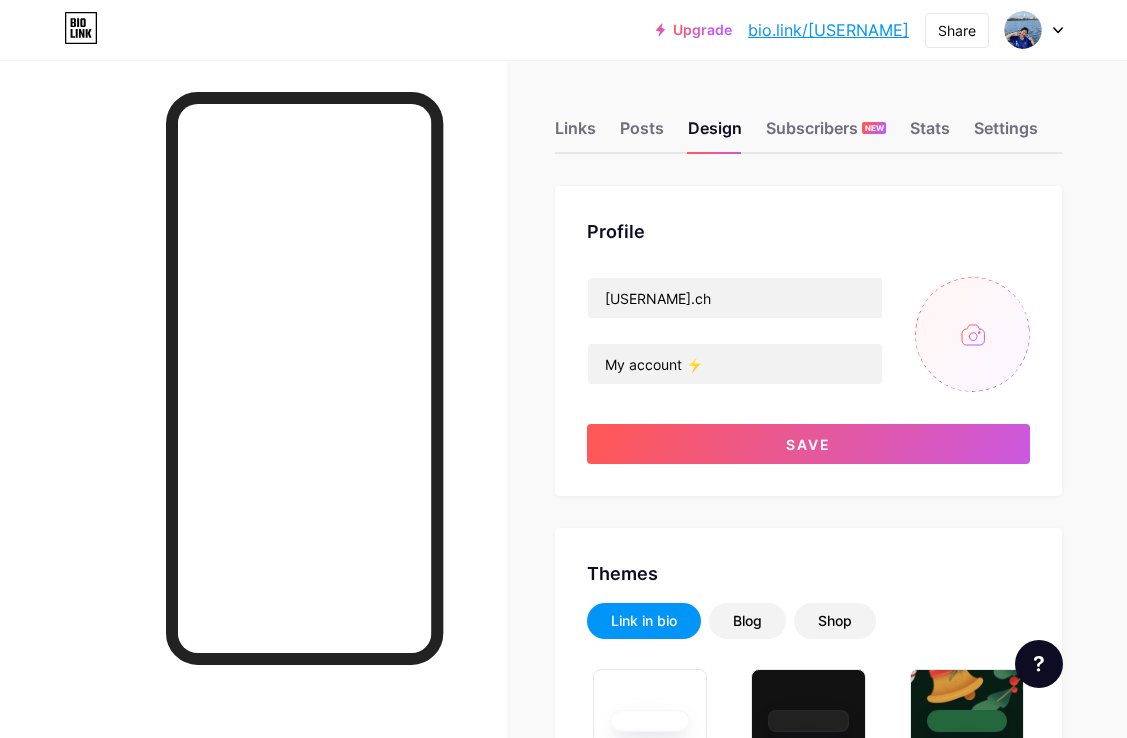 click at bounding box center [972, 334] 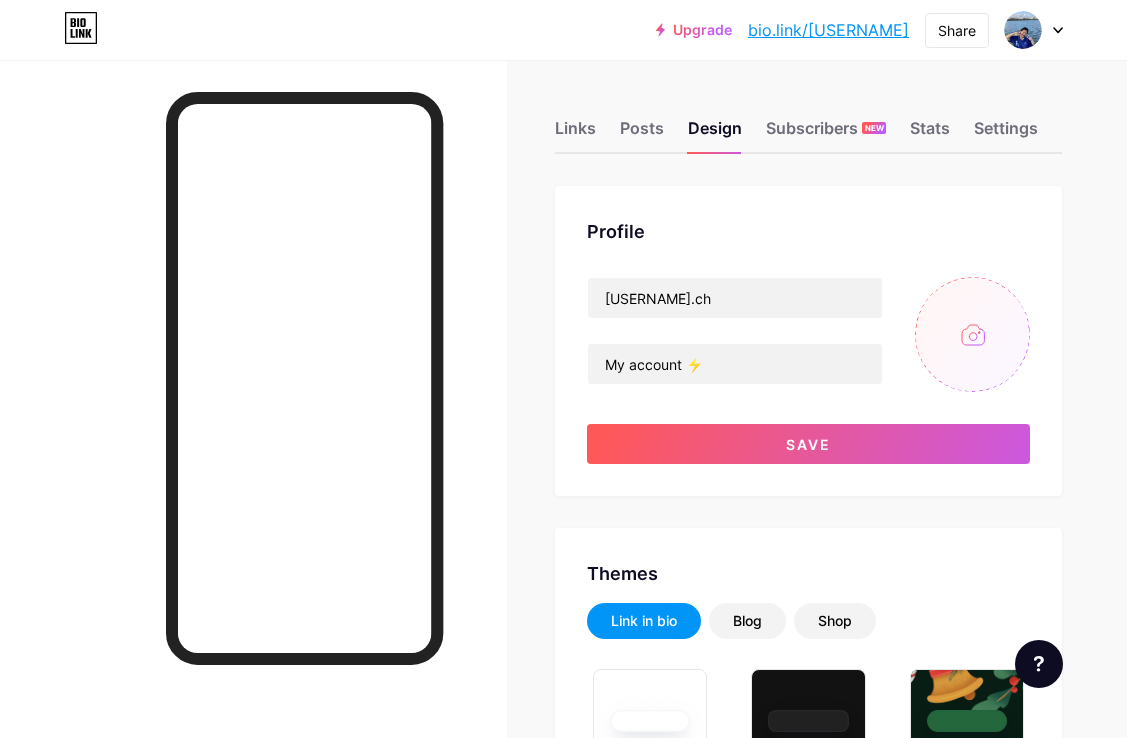 type on "C:\fakepath\IMG_4925.jpeg" 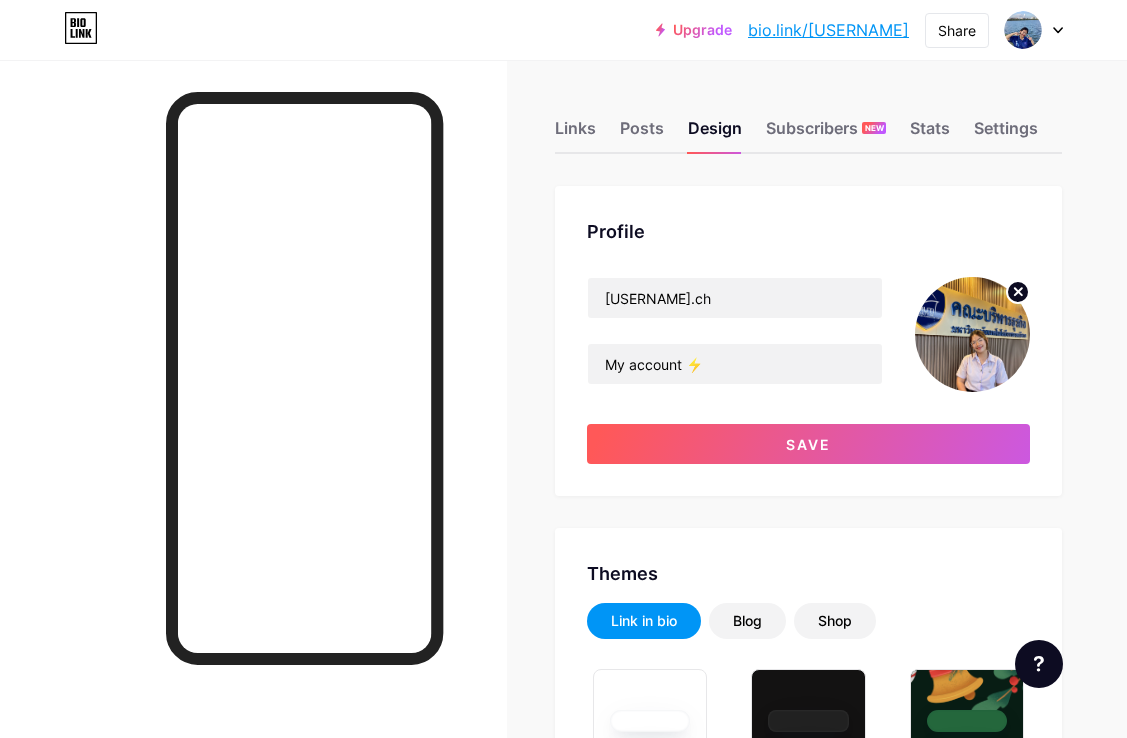 click on "Save" at bounding box center [808, 444] 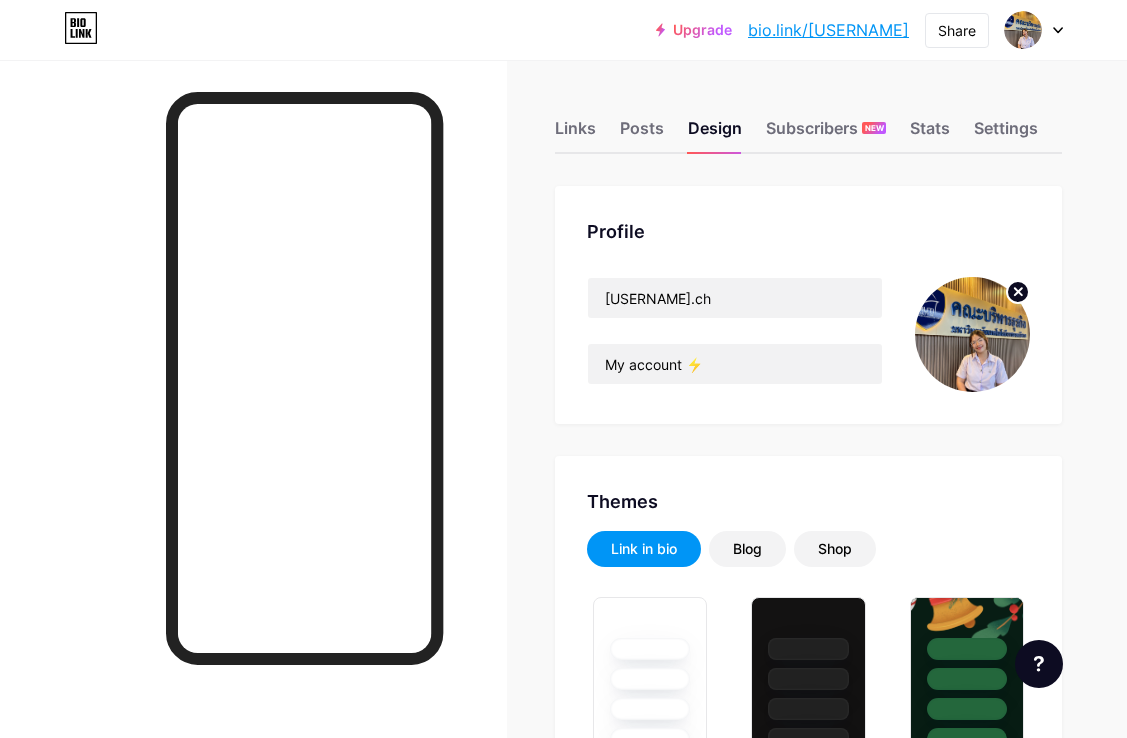 click on "Share" at bounding box center [957, 30] 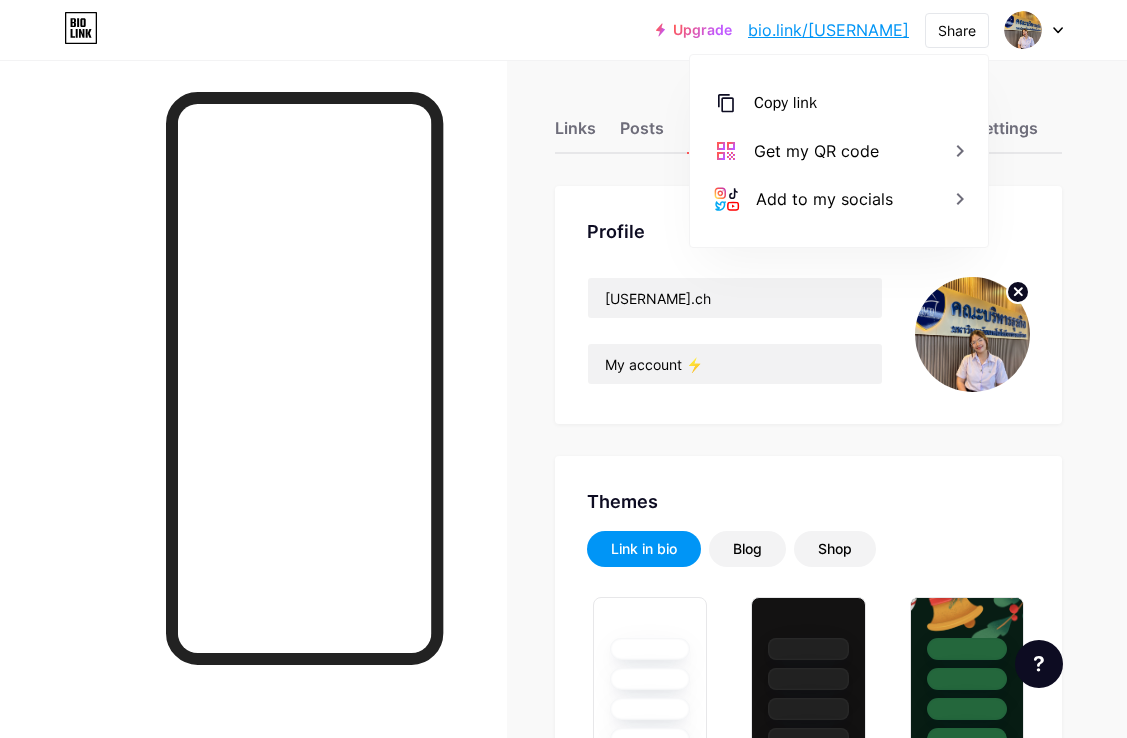 click on "Get my QR code" at bounding box center [816, 151] 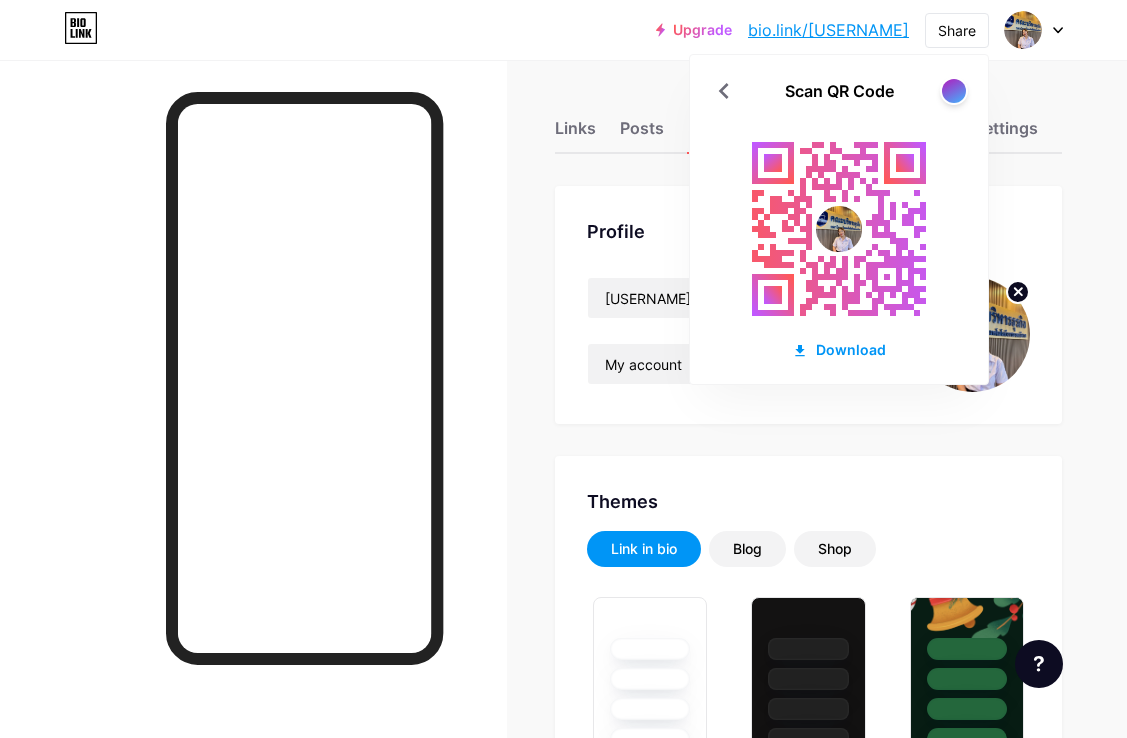 click at bounding box center (954, 91) 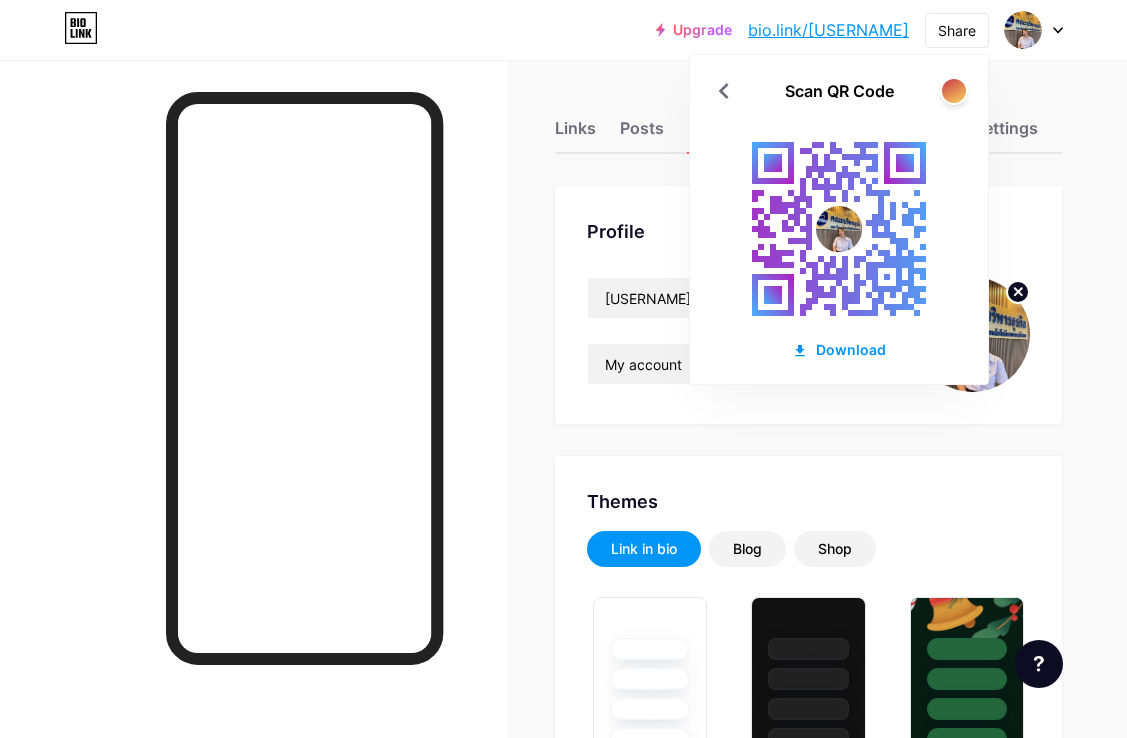 click at bounding box center (954, 91) 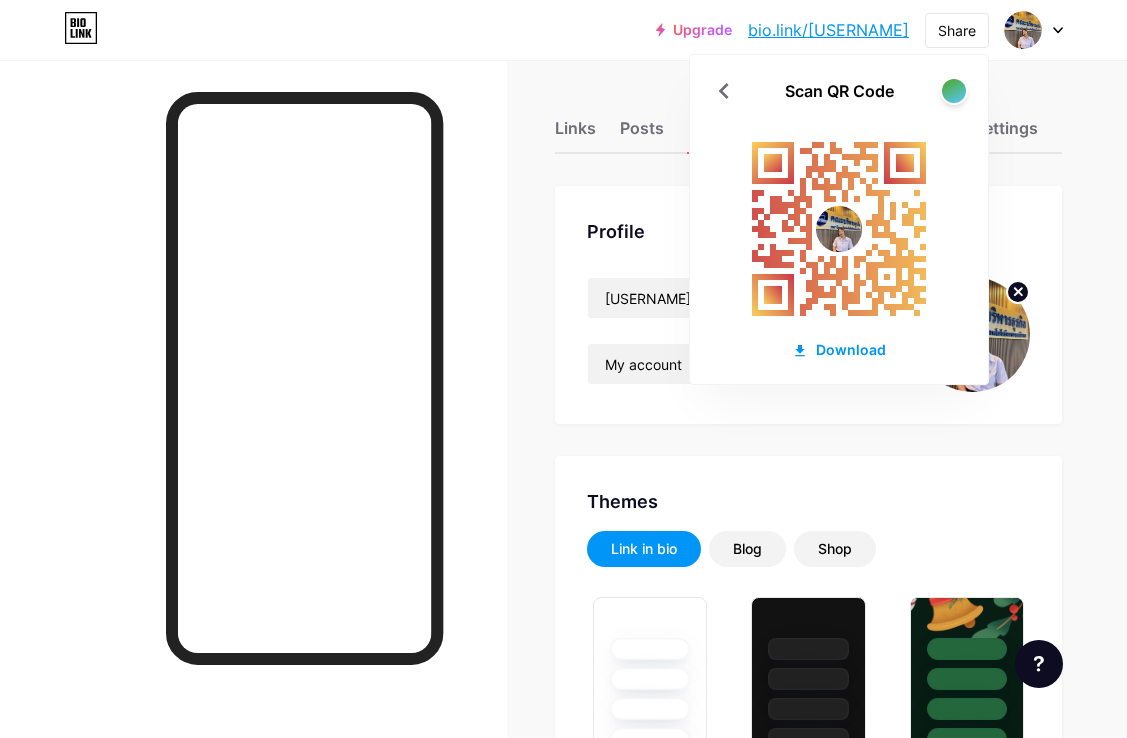 click on "Download" at bounding box center (839, 349) 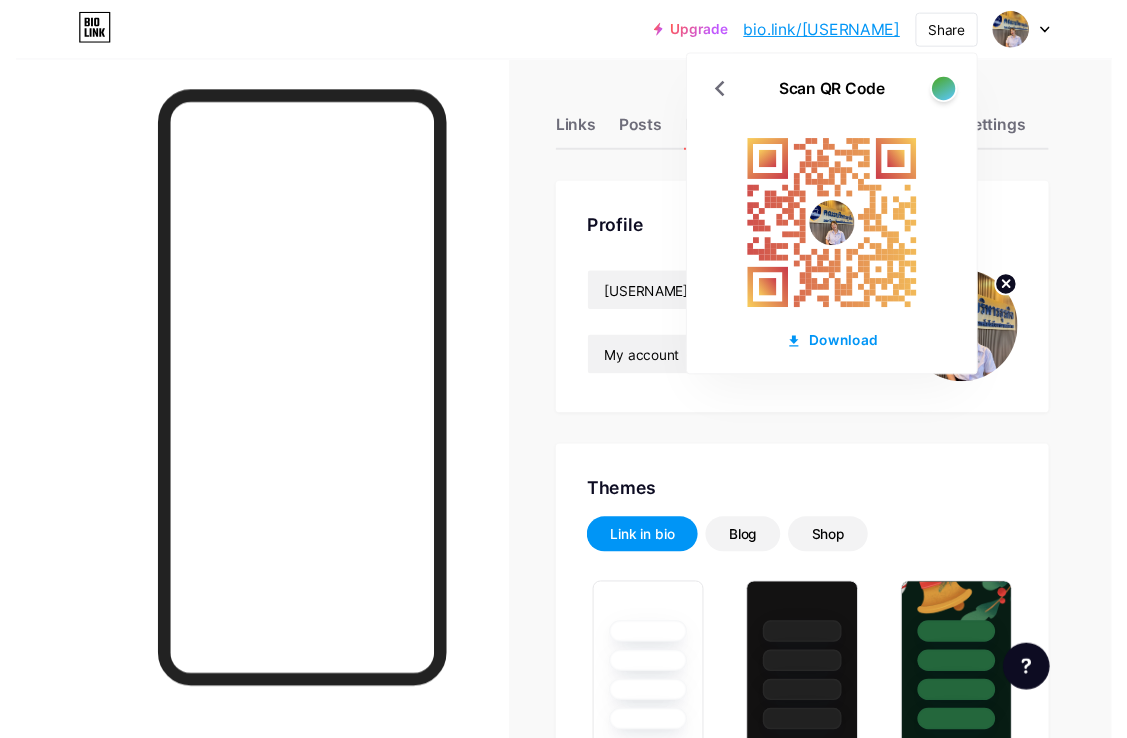 scroll, scrollTop: 21, scrollLeft: 0, axis: vertical 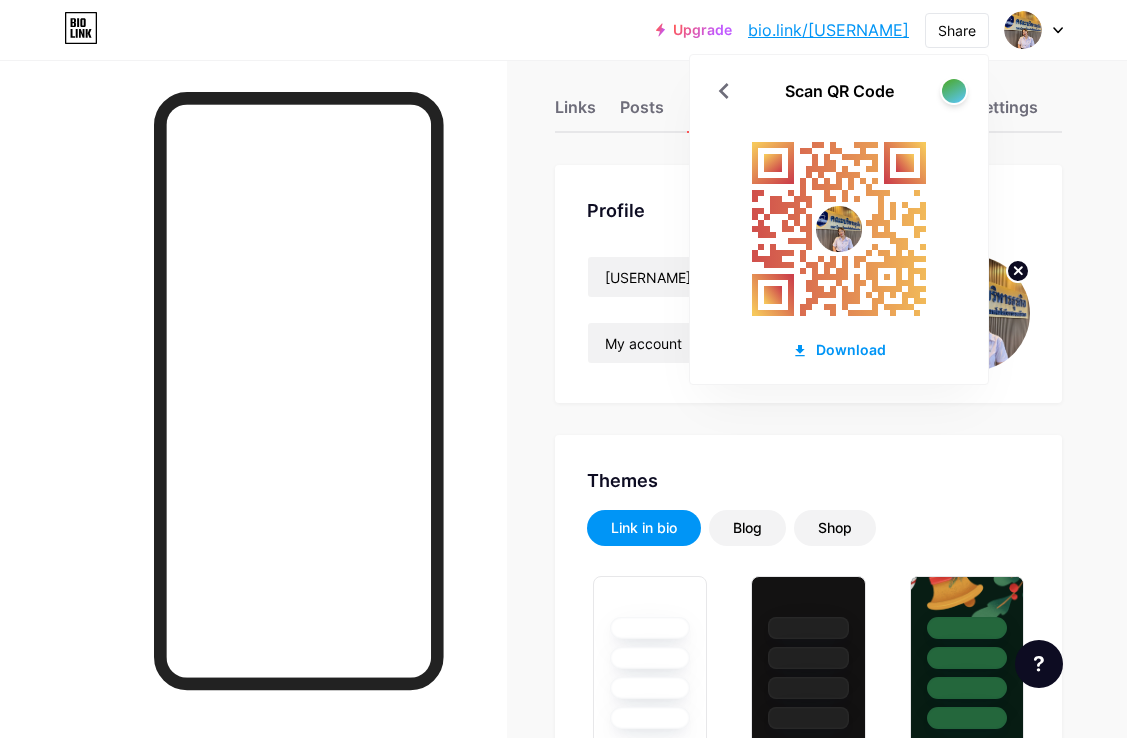 click on "bio.link/[USERNAME]" at bounding box center [828, 30] 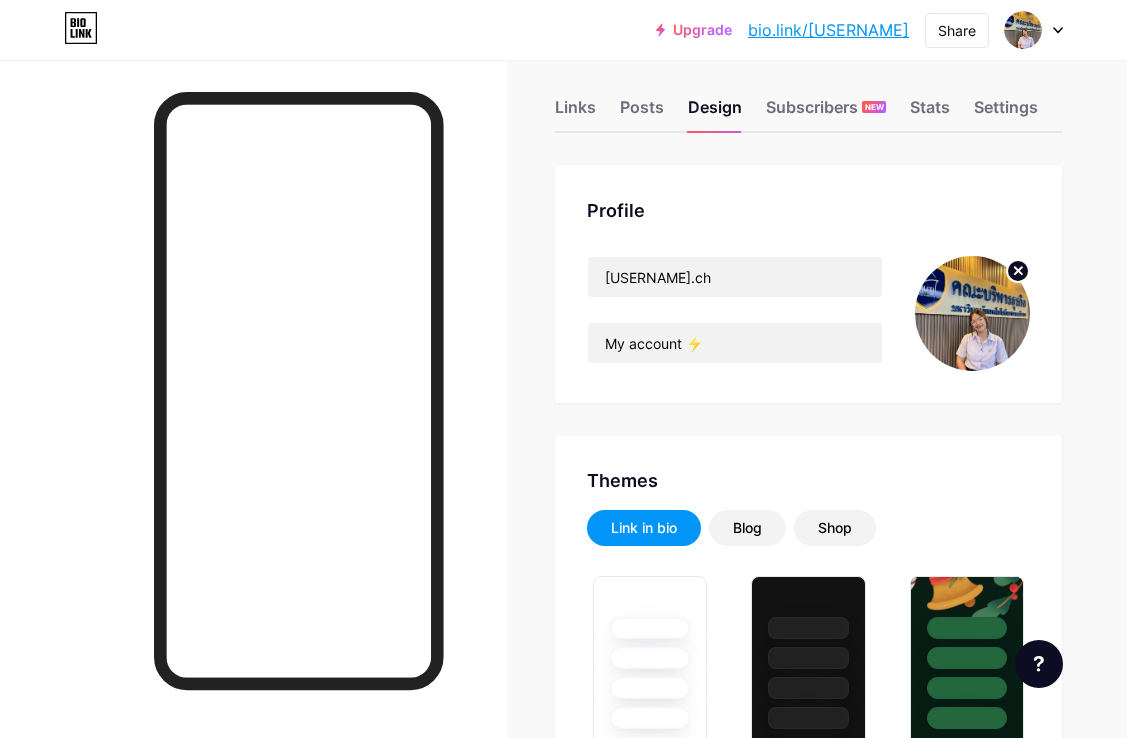 click on "Share" at bounding box center (957, 30) 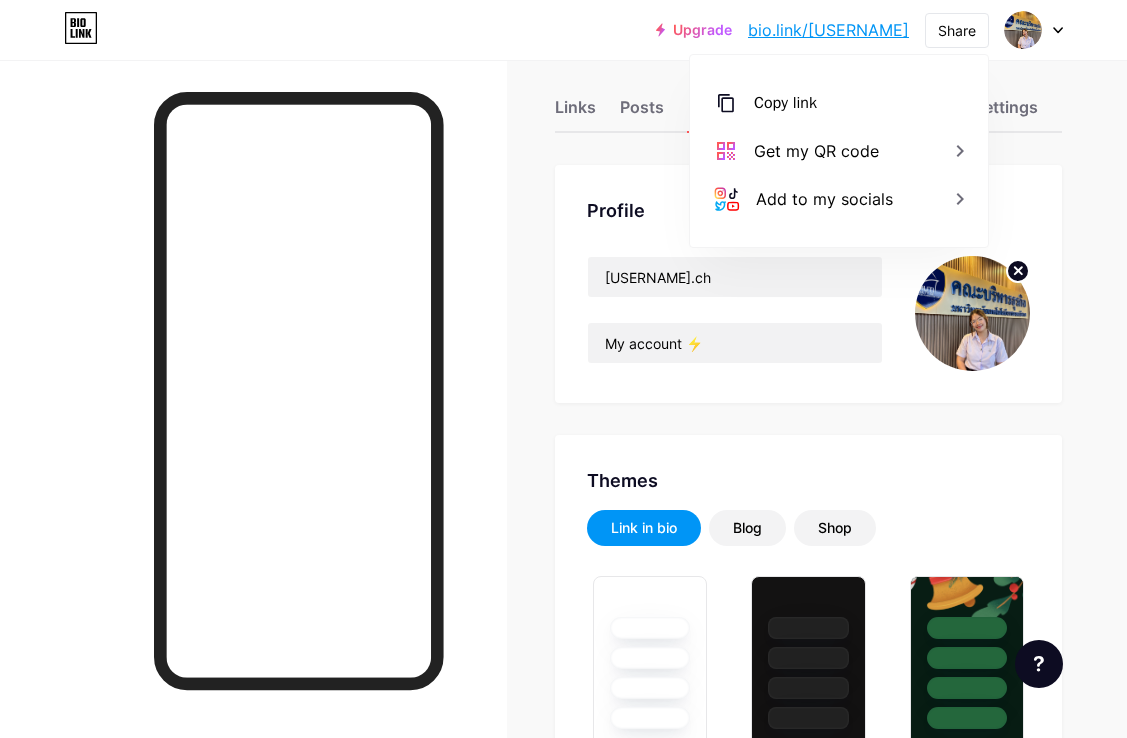 click on "Get my QR code" at bounding box center (816, 151) 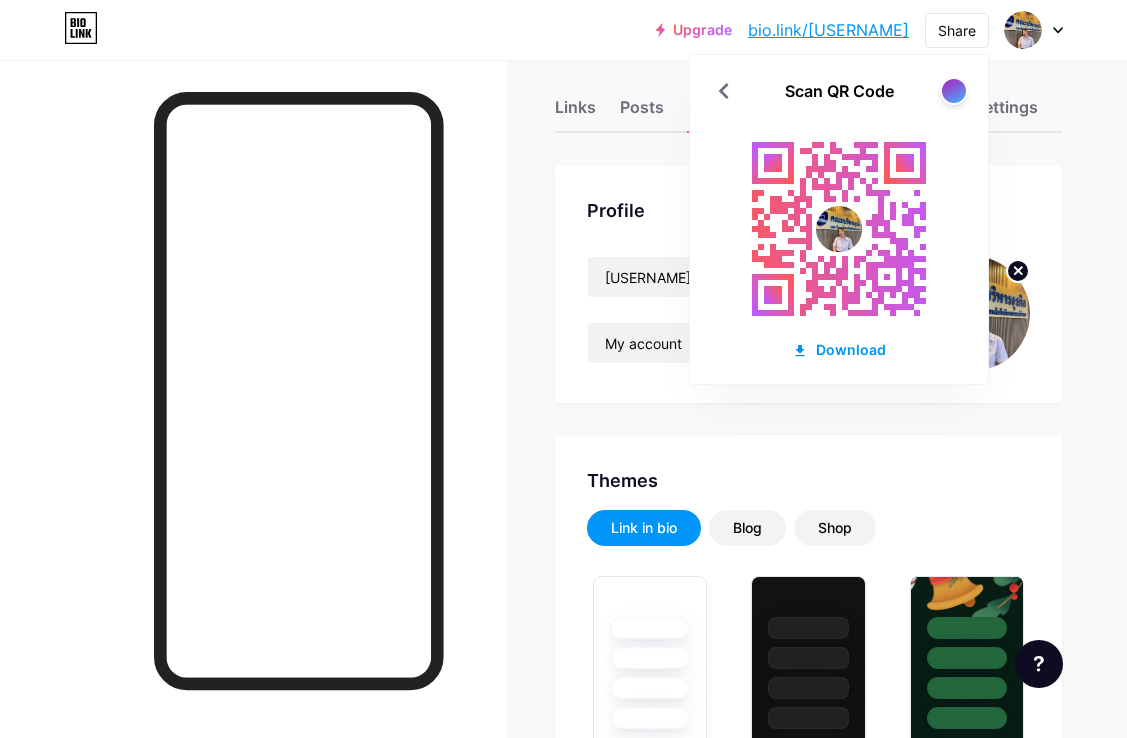click at bounding box center [954, 91] 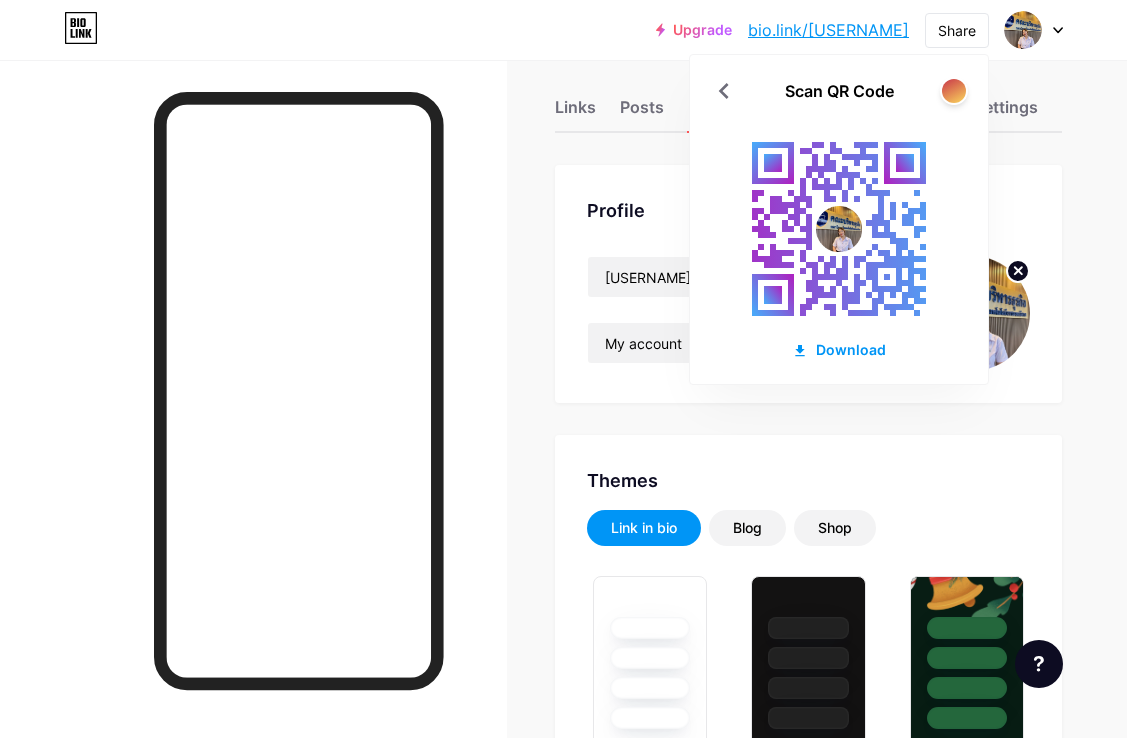 click at bounding box center [954, 91] 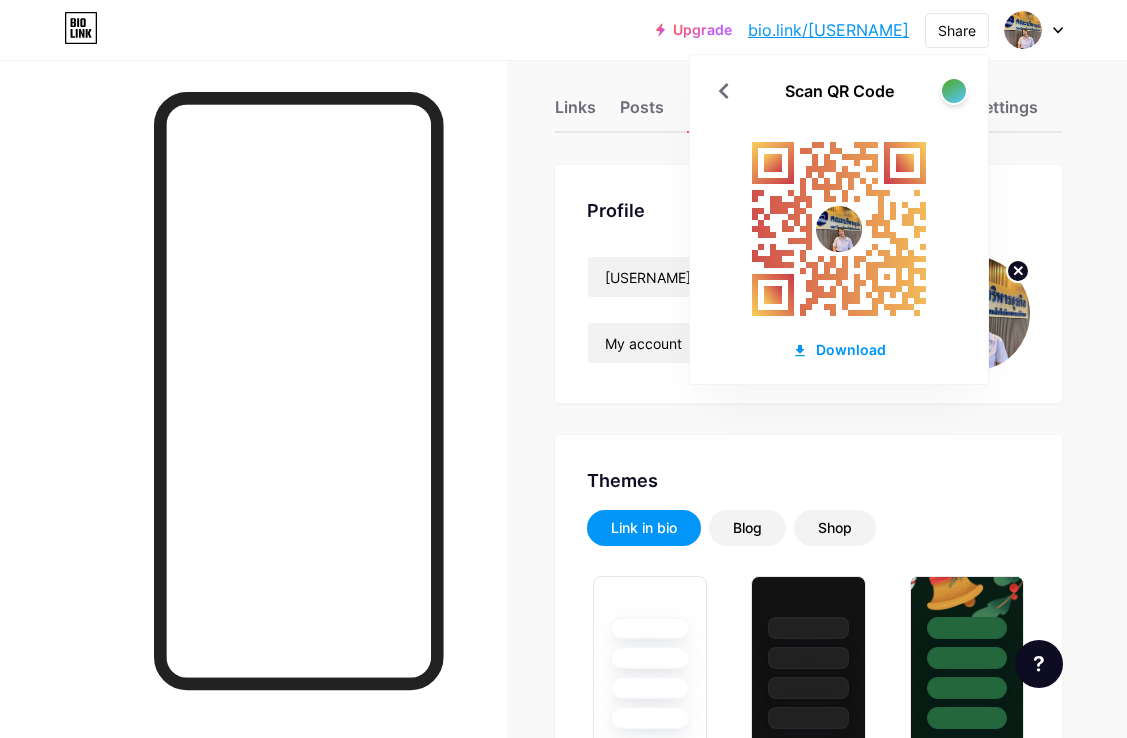 click on "Download" at bounding box center (839, 349) 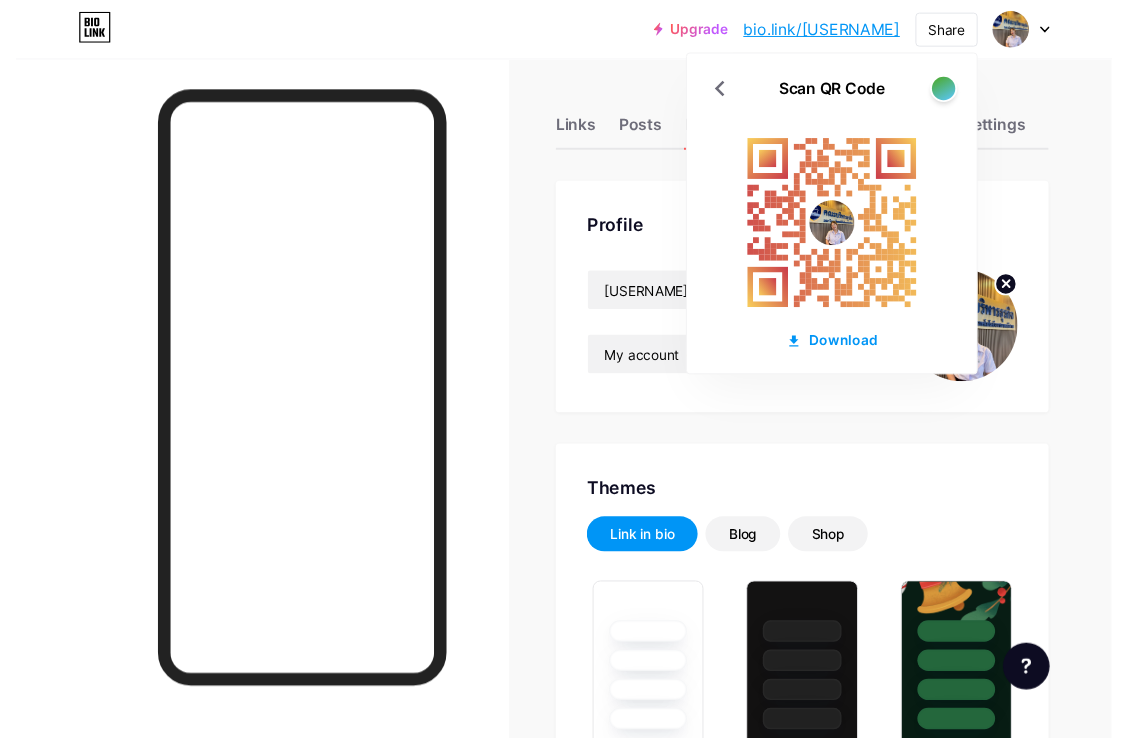 scroll, scrollTop: 21, scrollLeft: 0, axis: vertical 